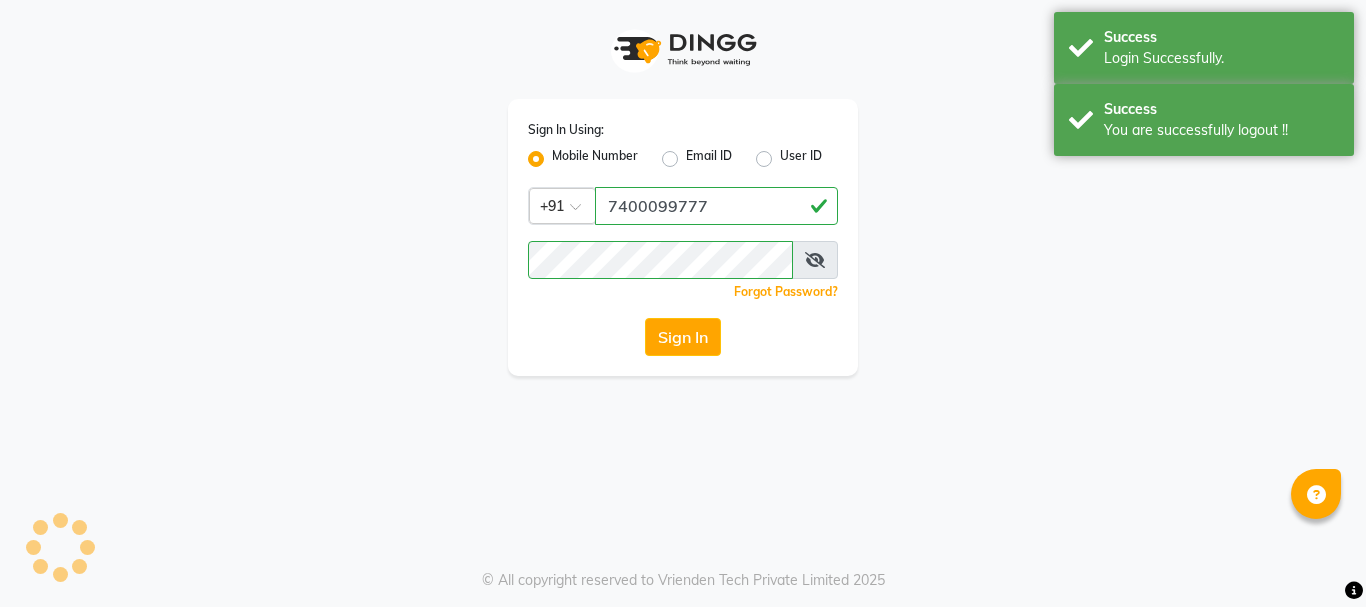 scroll, scrollTop: 0, scrollLeft: 0, axis: both 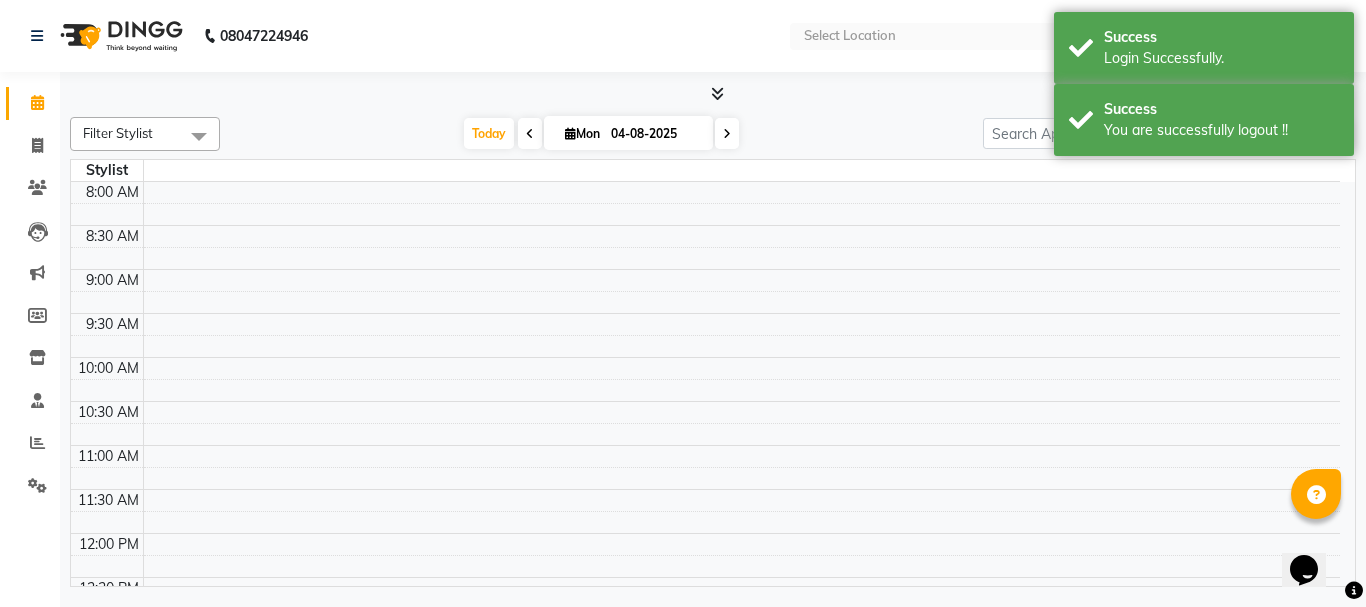 select on "en" 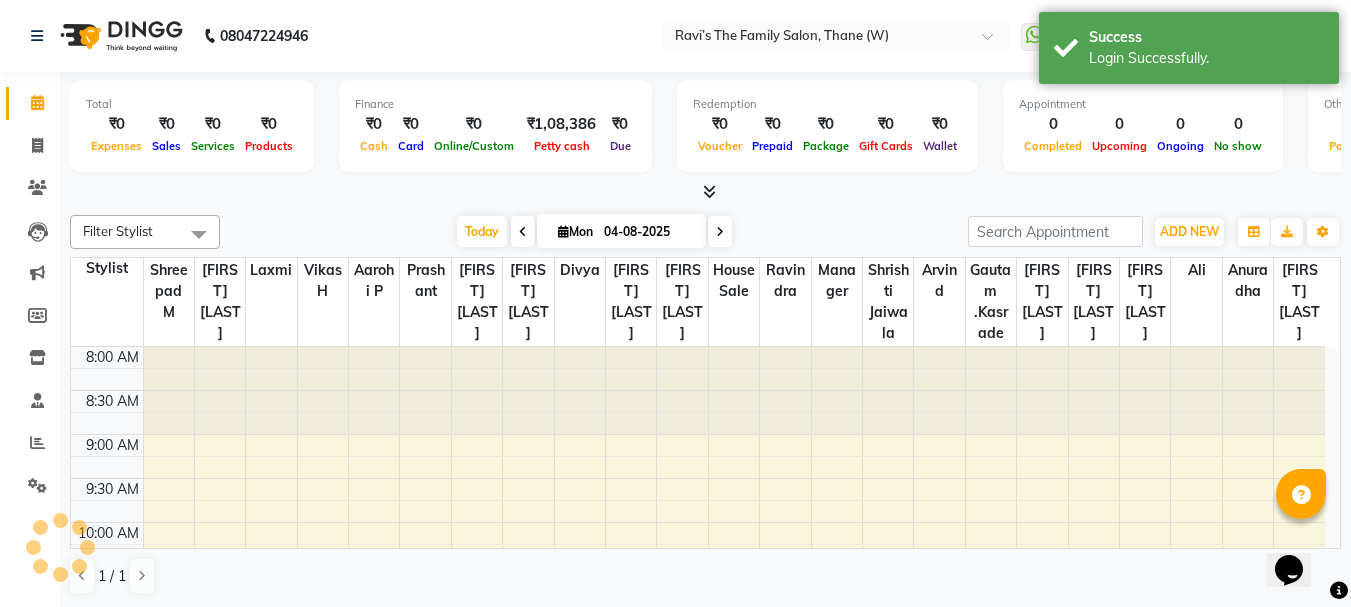 scroll, scrollTop: 0, scrollLeft: 0, axis: both 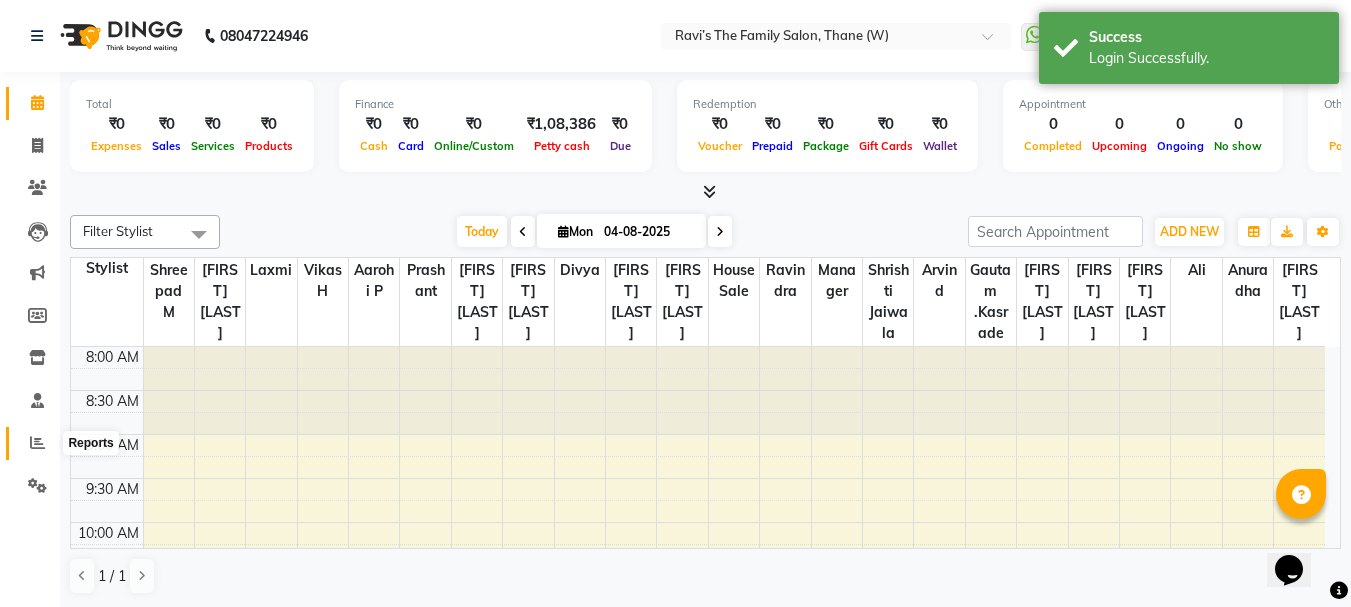 click 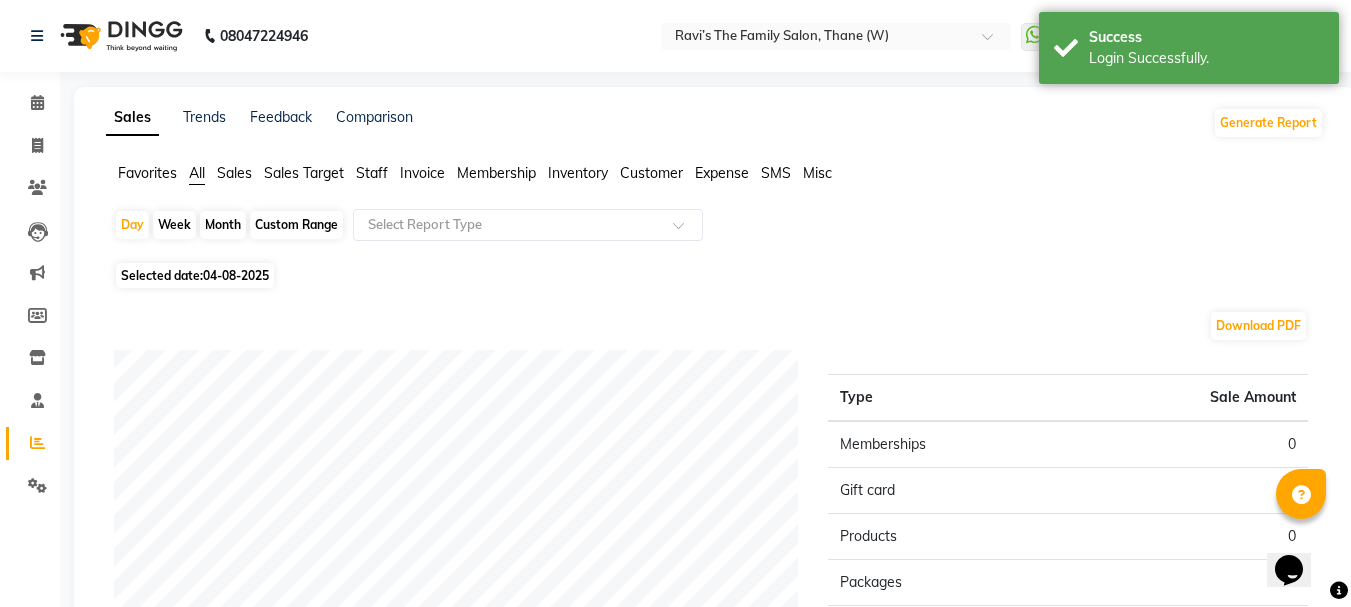 click on "Month" 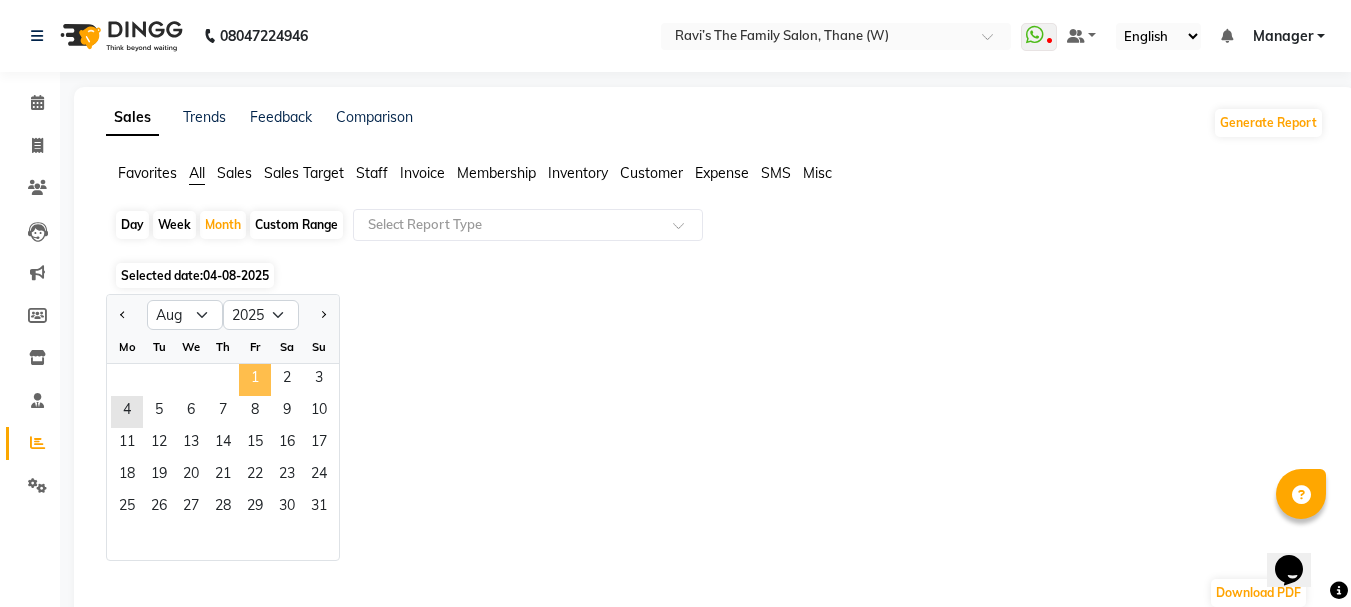 click on "1" 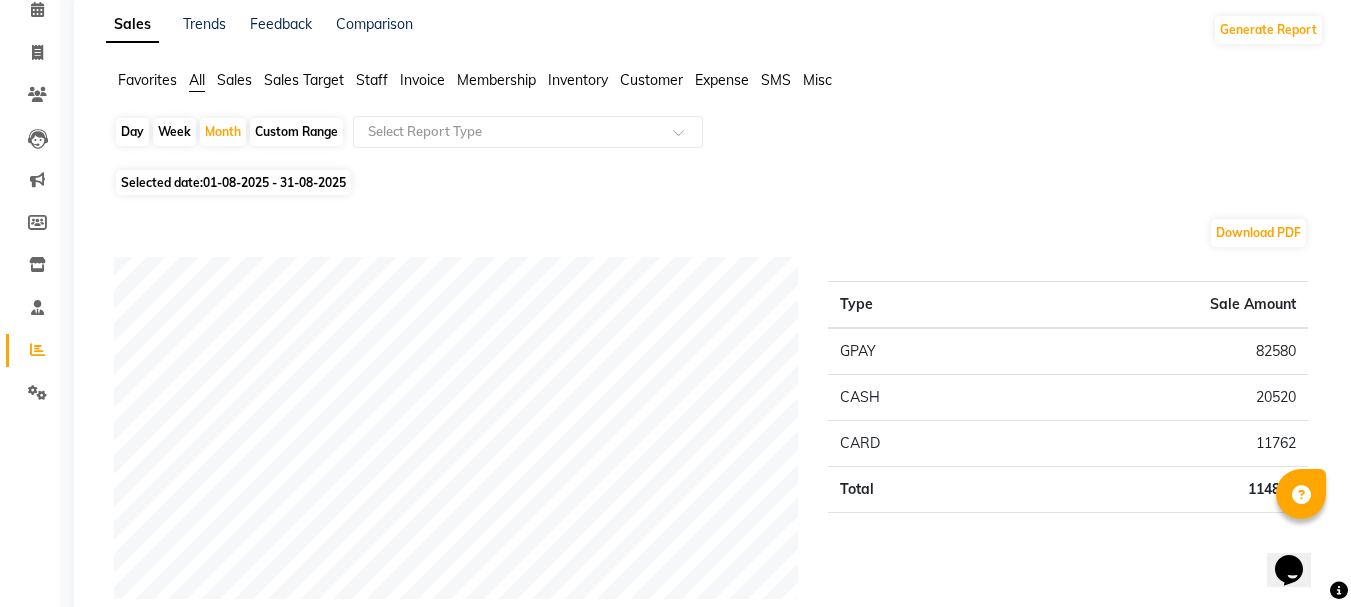 scroll, scrollTop: 0, scrollLeft: 0, axis: both 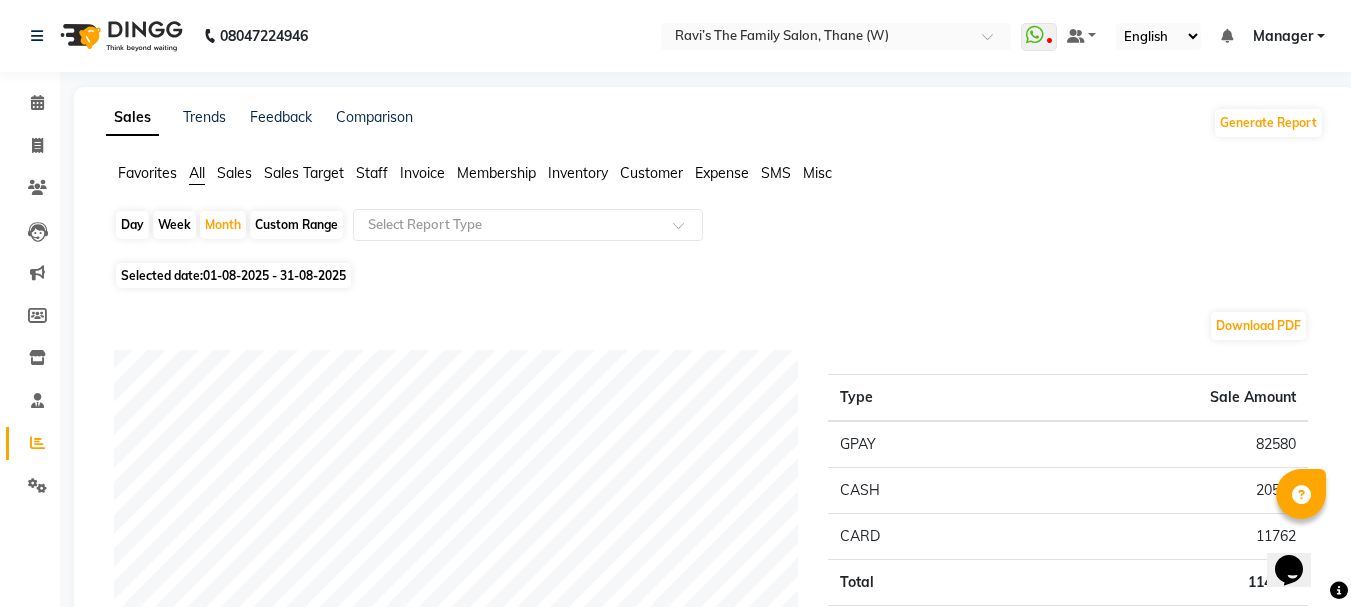 click on "Staff" 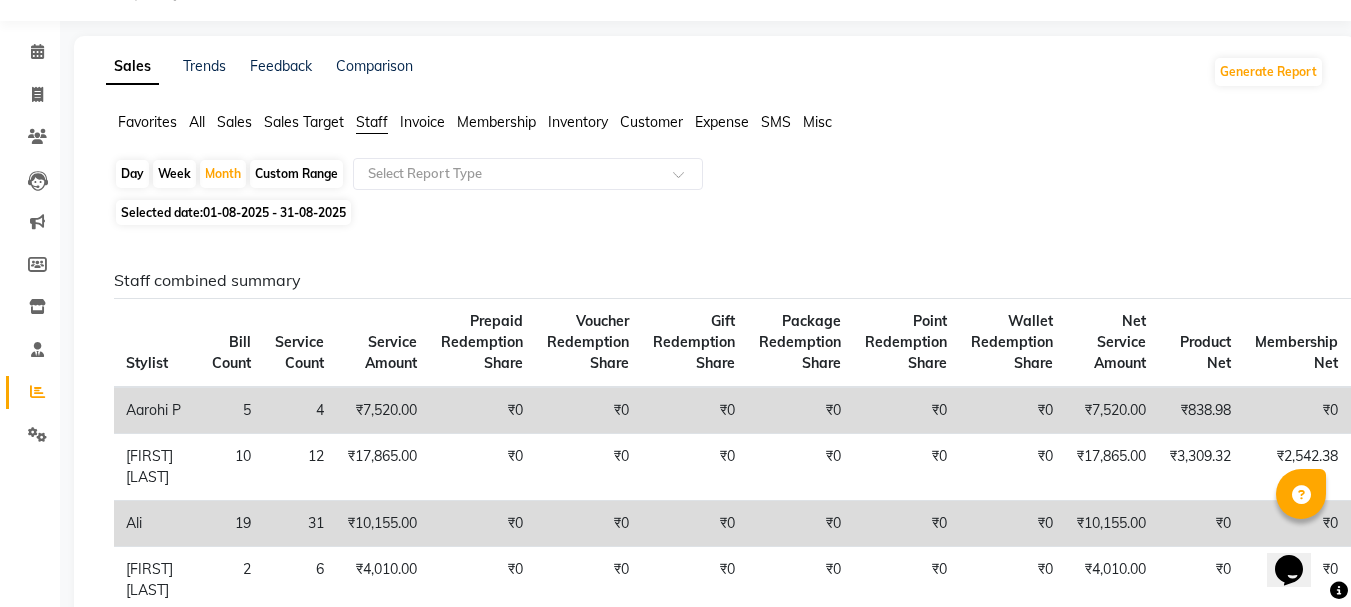 scroll, scrollTop: 11, scrollLeft: 0, axis: vertical 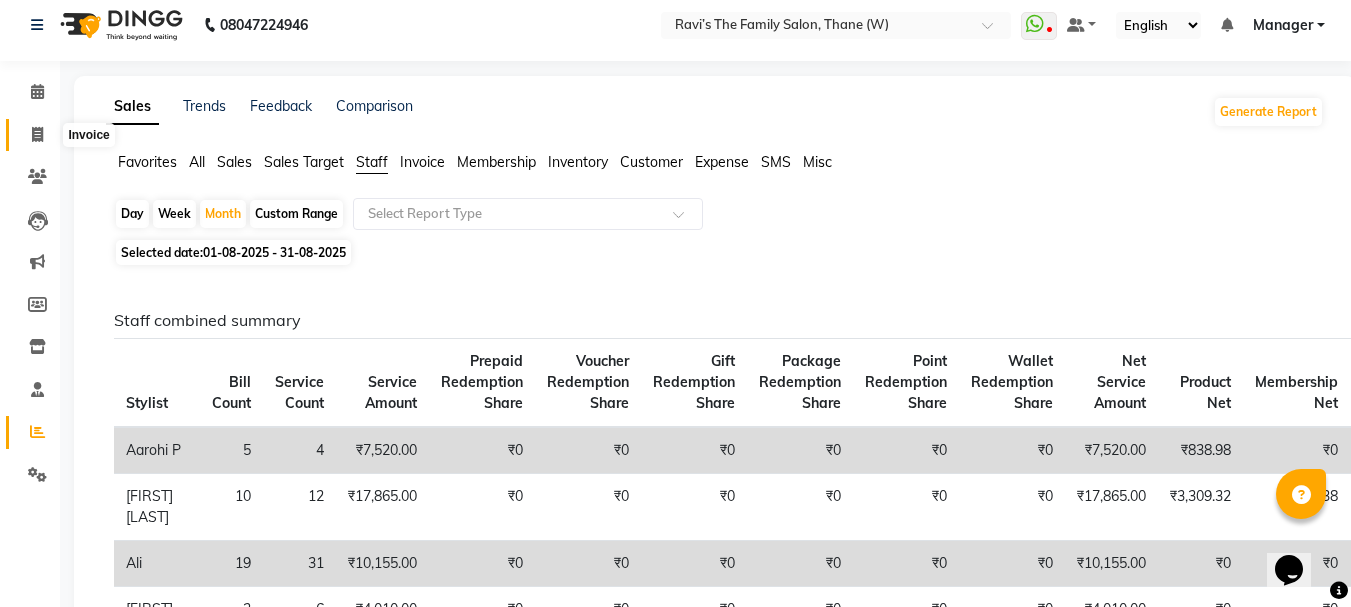 click 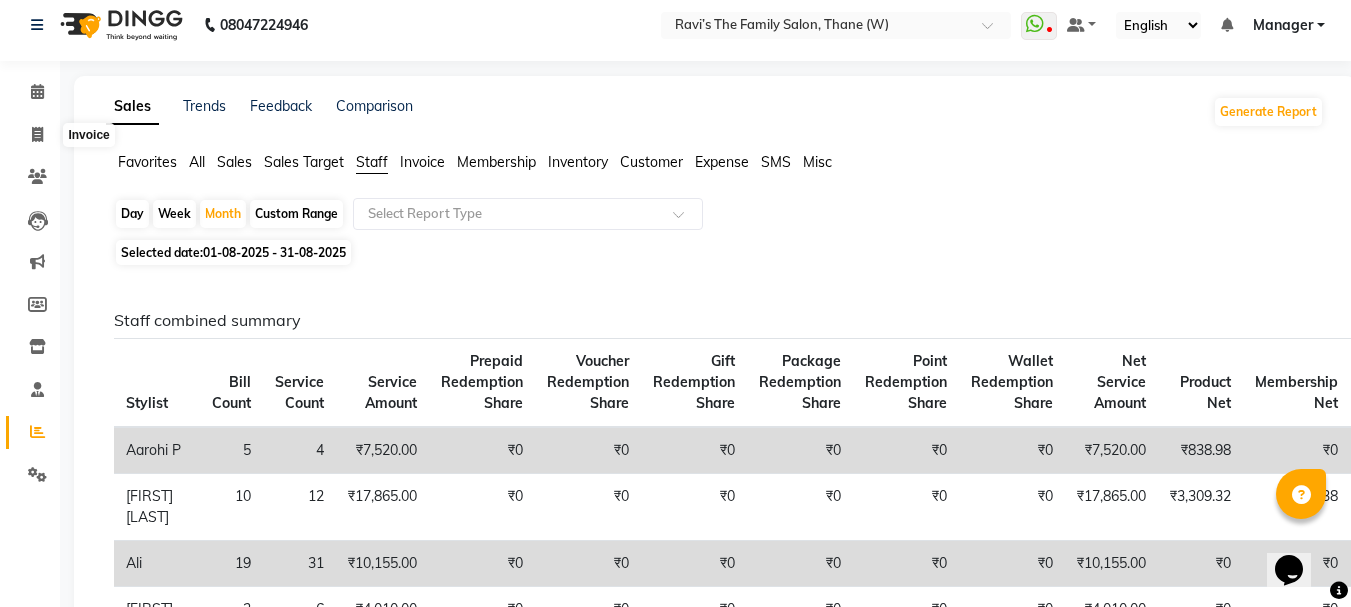 select on "service" 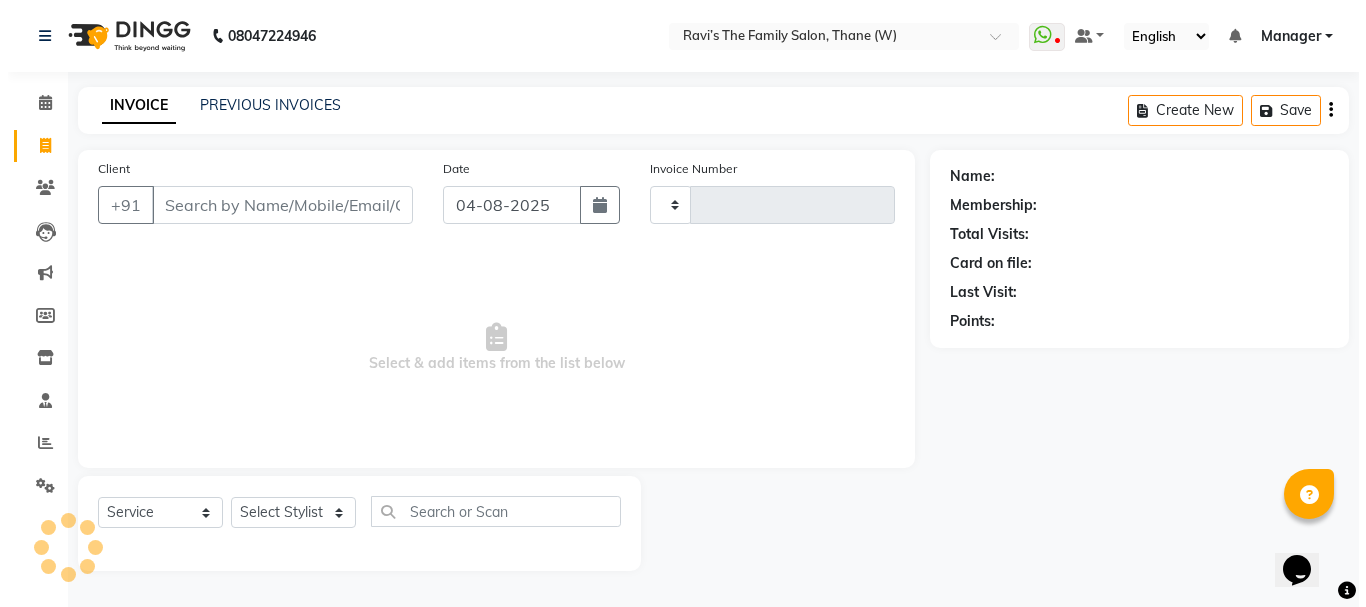 scroll, scrollTop: 0, scrollLeft: 0, axis: both 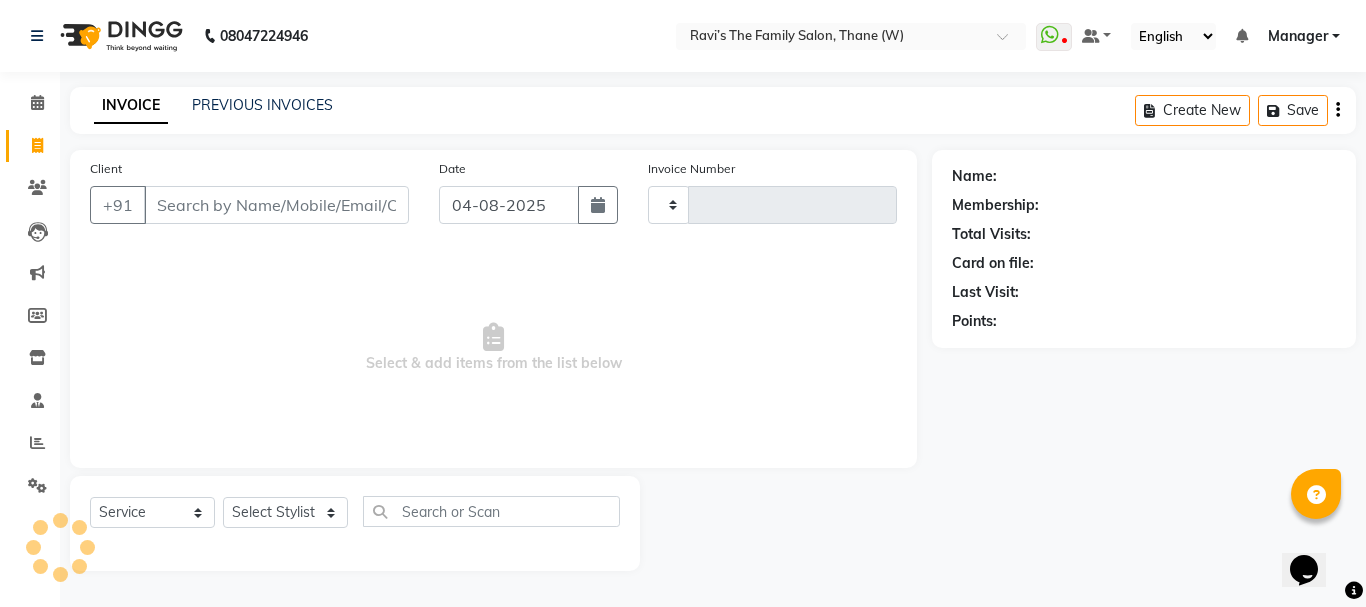 type on "2607" 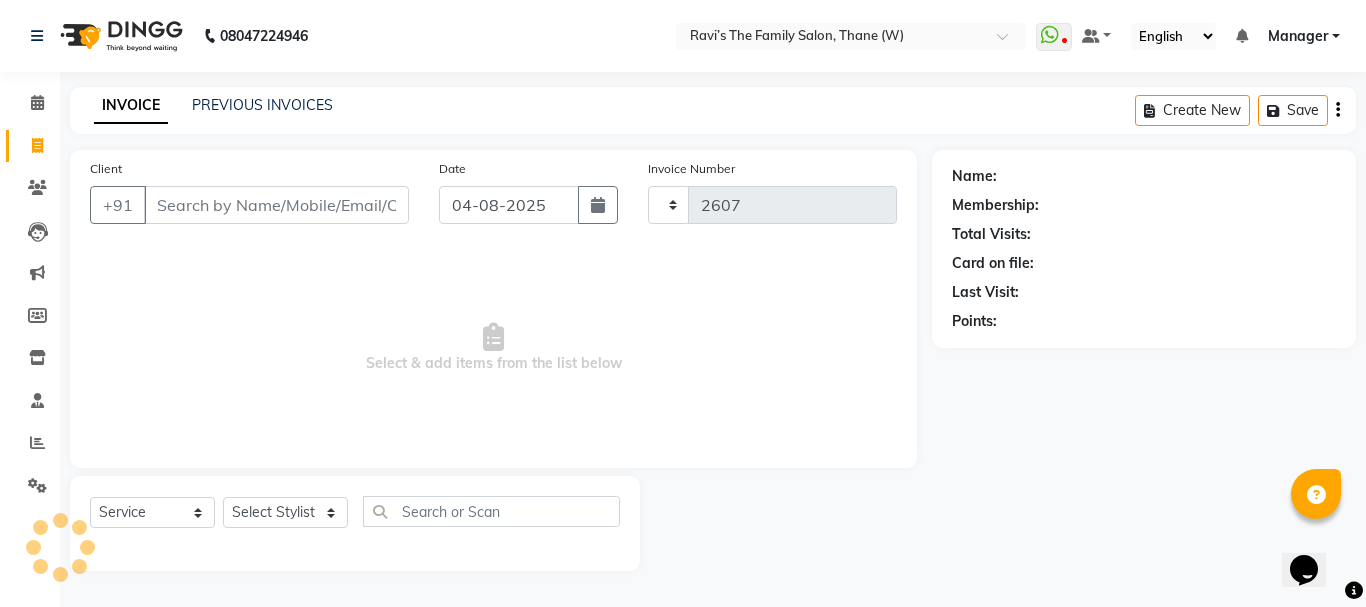 select on "8004" 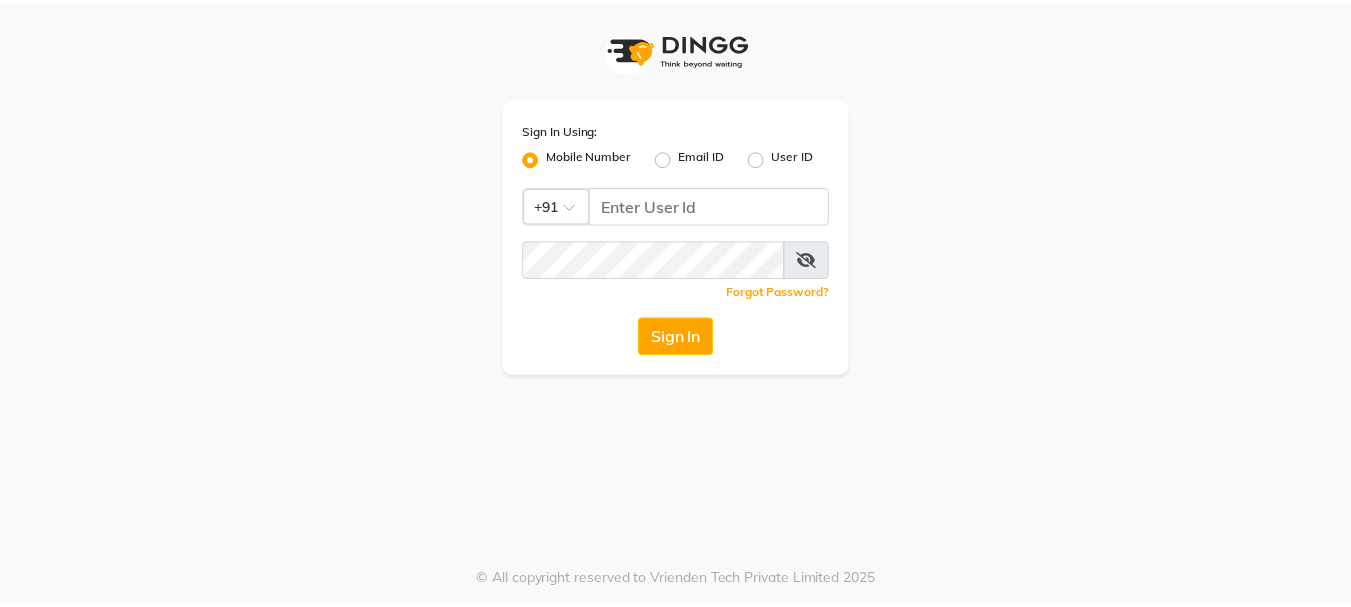 scroll, scrollTop: 0, scrollLeft: 0, axis: both 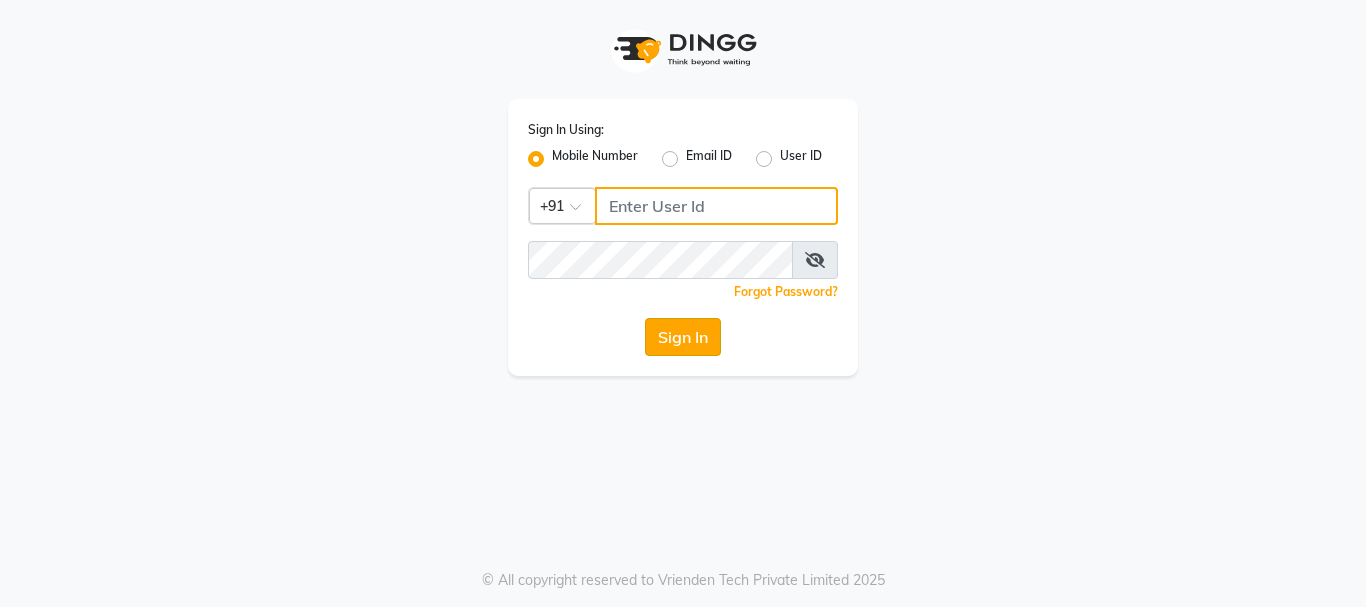 type on "7400099777" 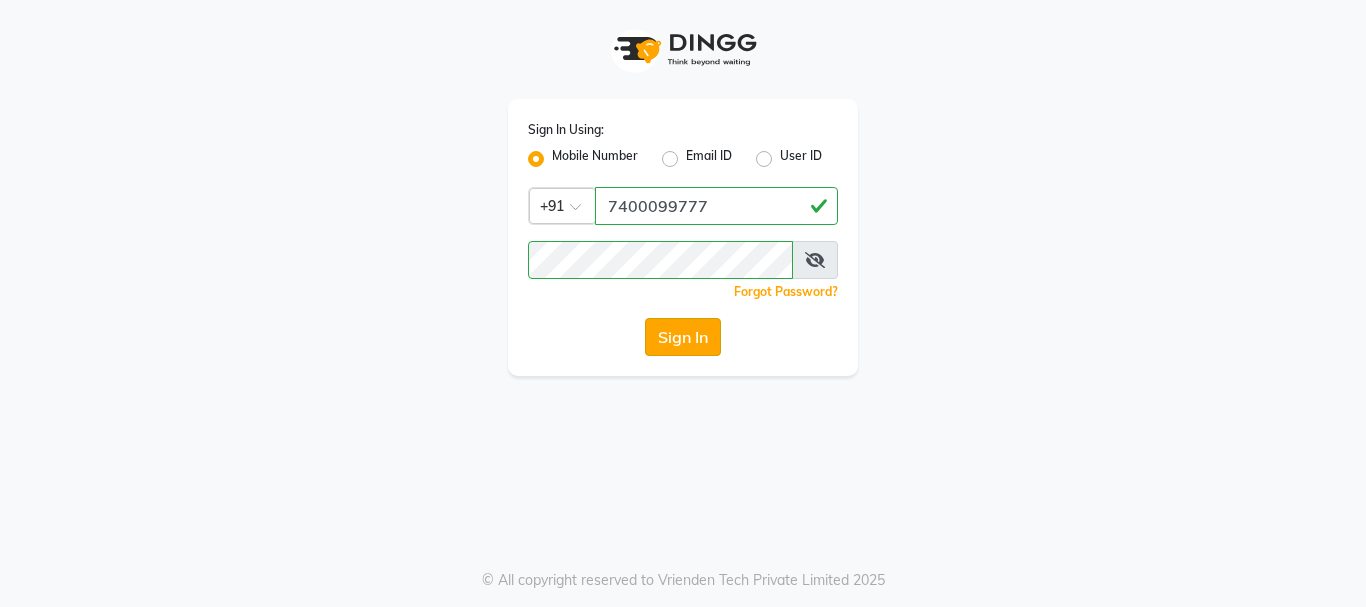 click on "Sign In" 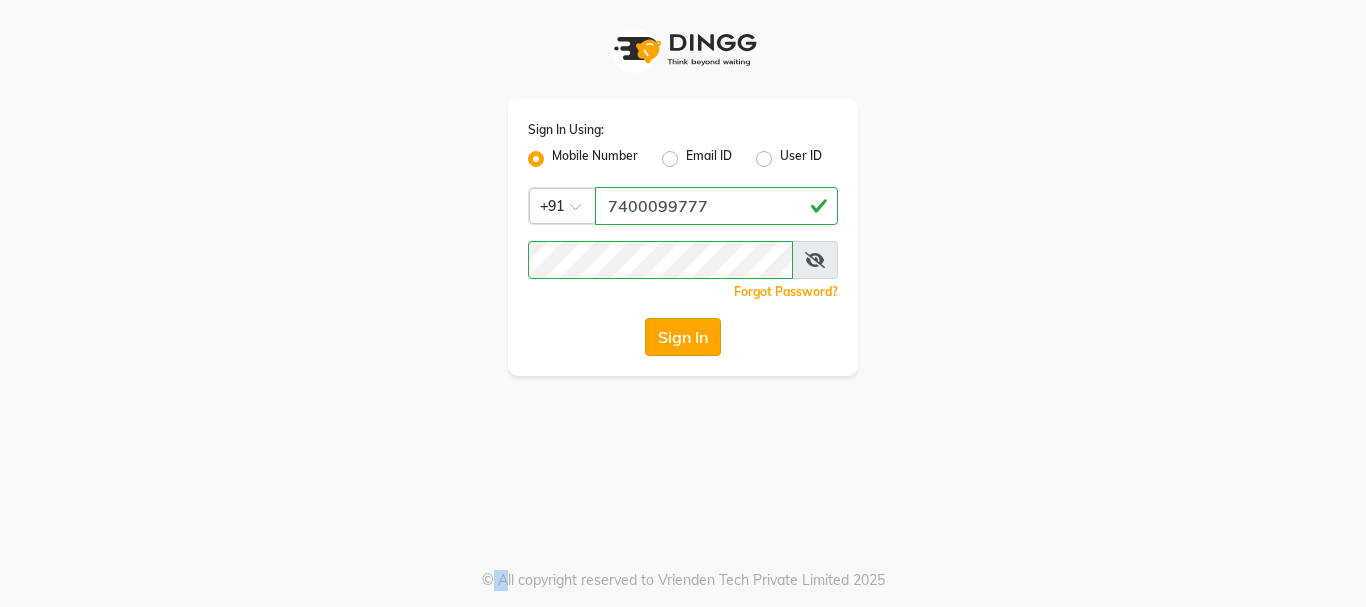 click on "Sign In" 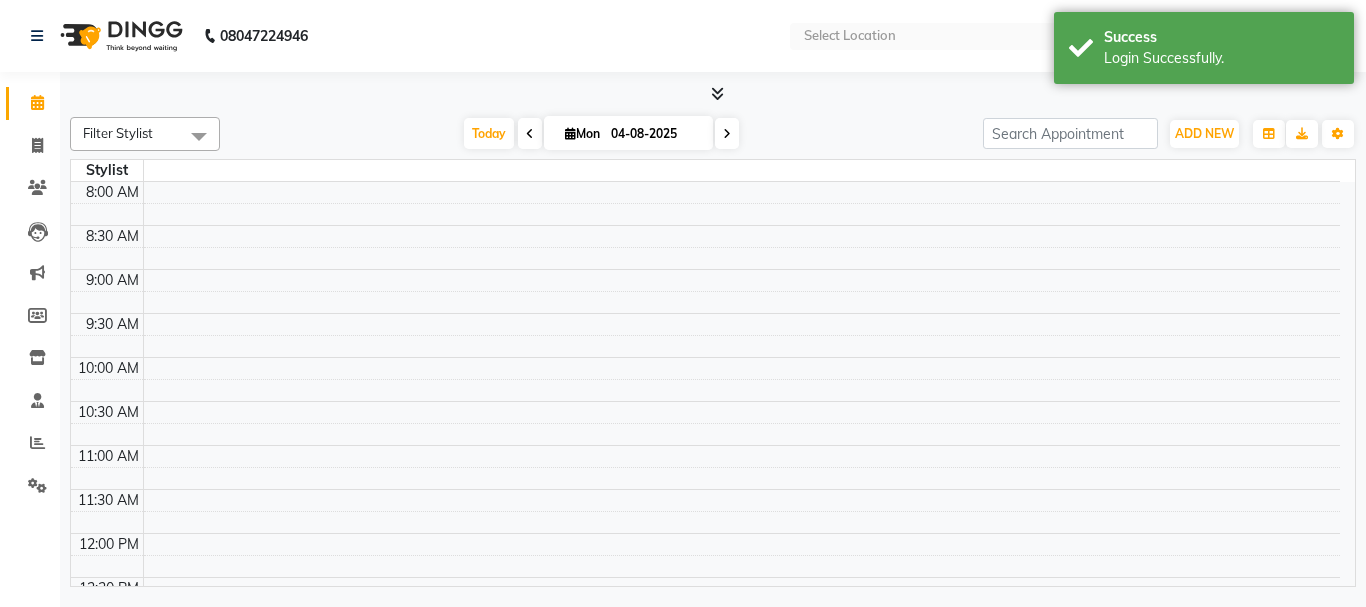 select on "en" 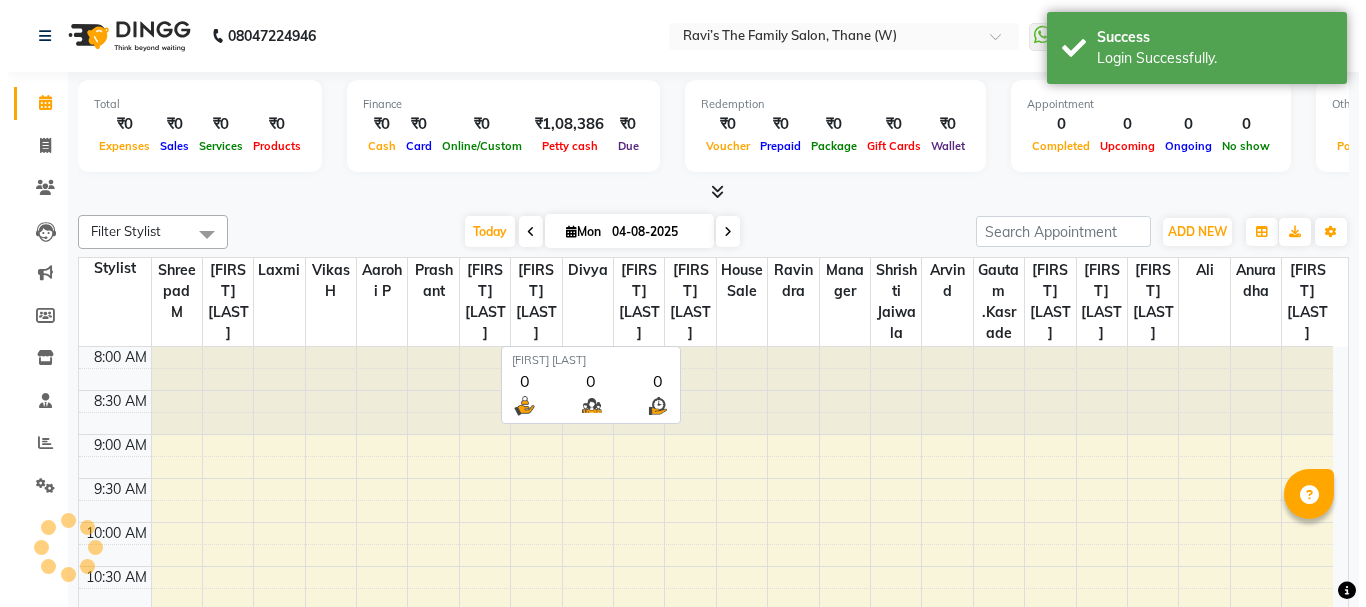 scroll, scrollTop: 617, scrollLeft: 0, axis: vertical 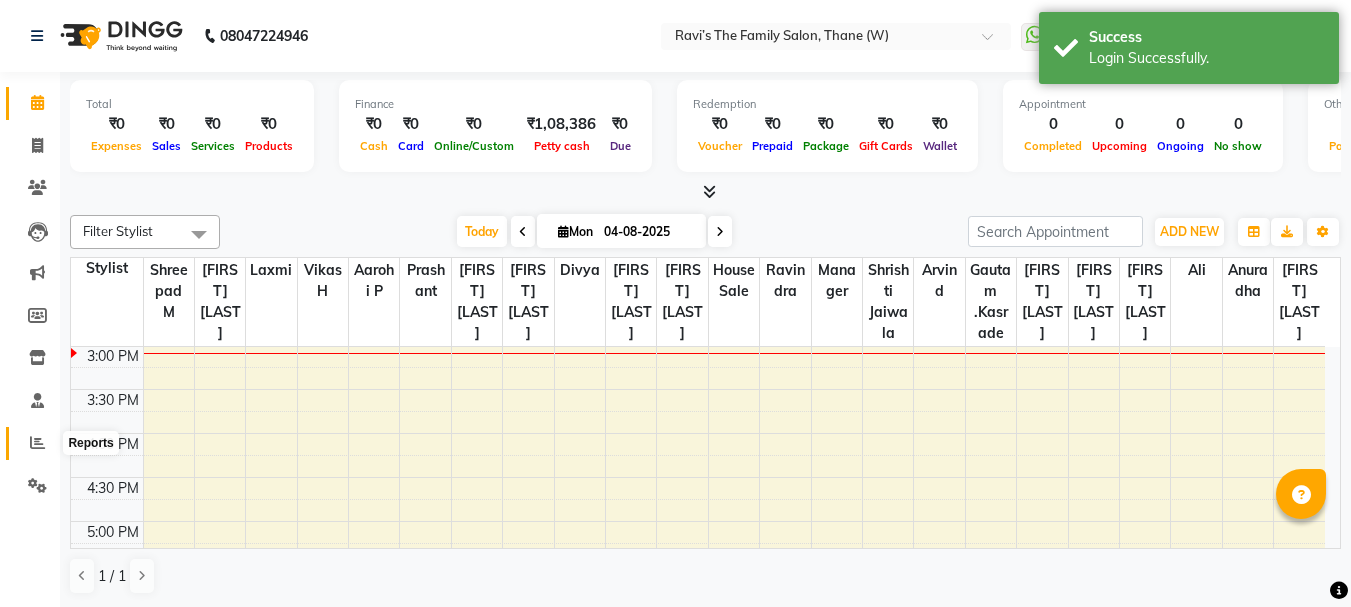 click 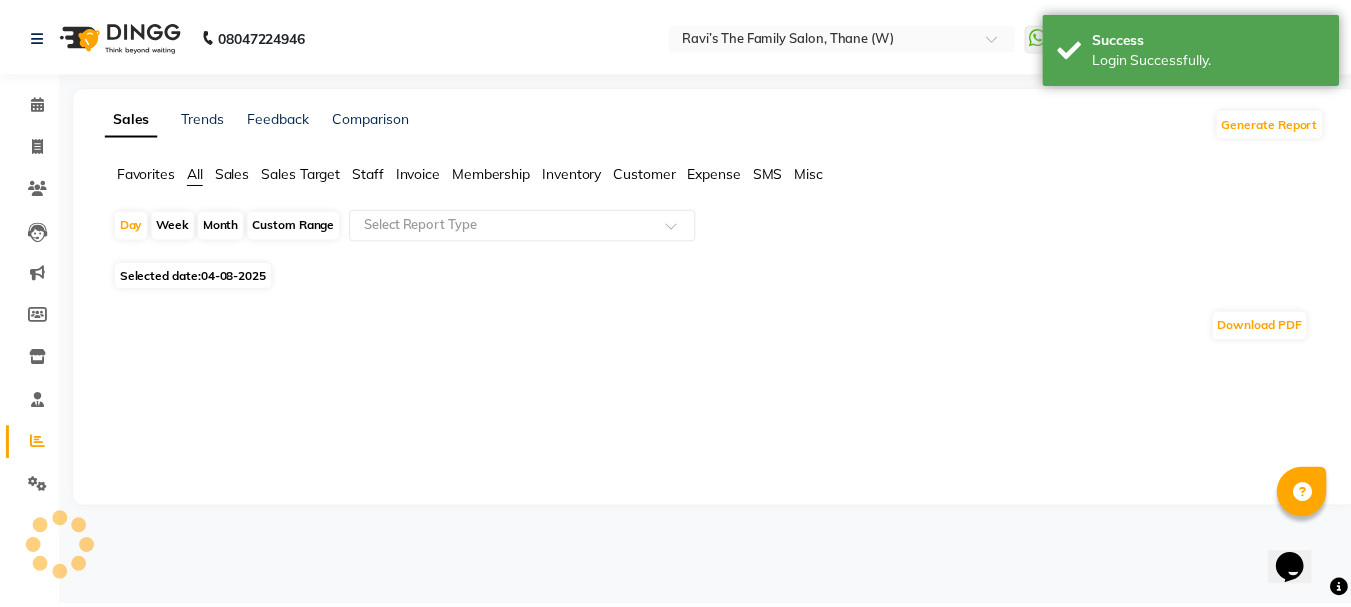 scroll, scrollTop: 0, scrollLeft: 0, axis: both 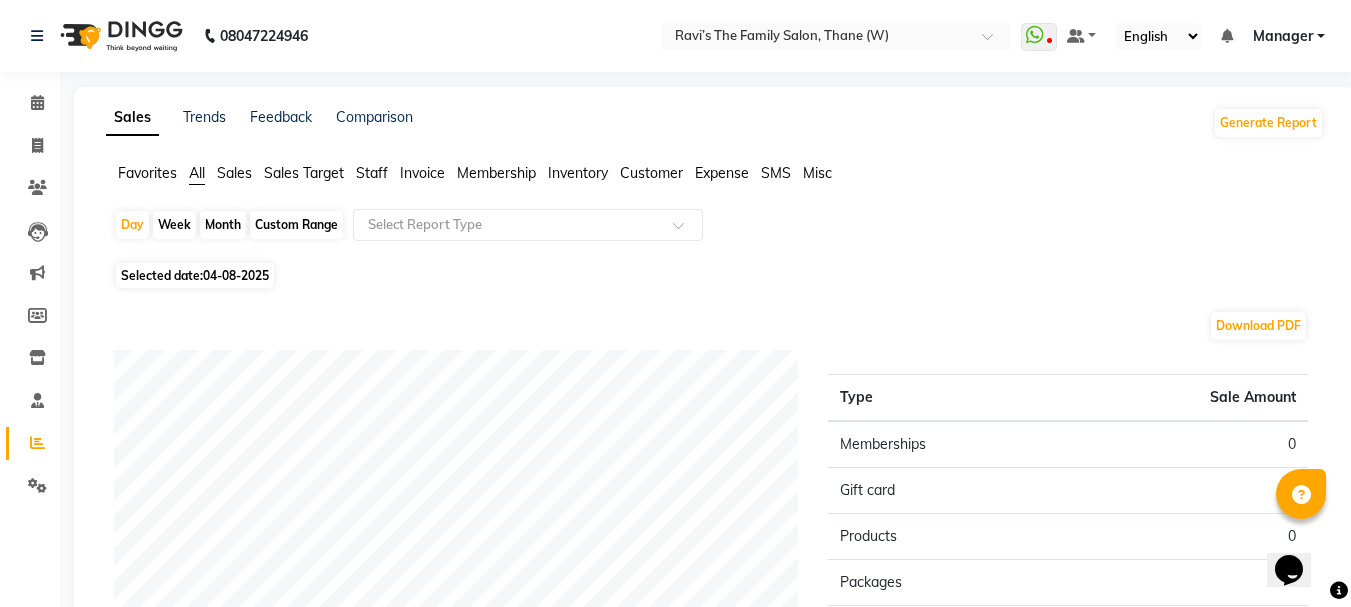 click on "Week" 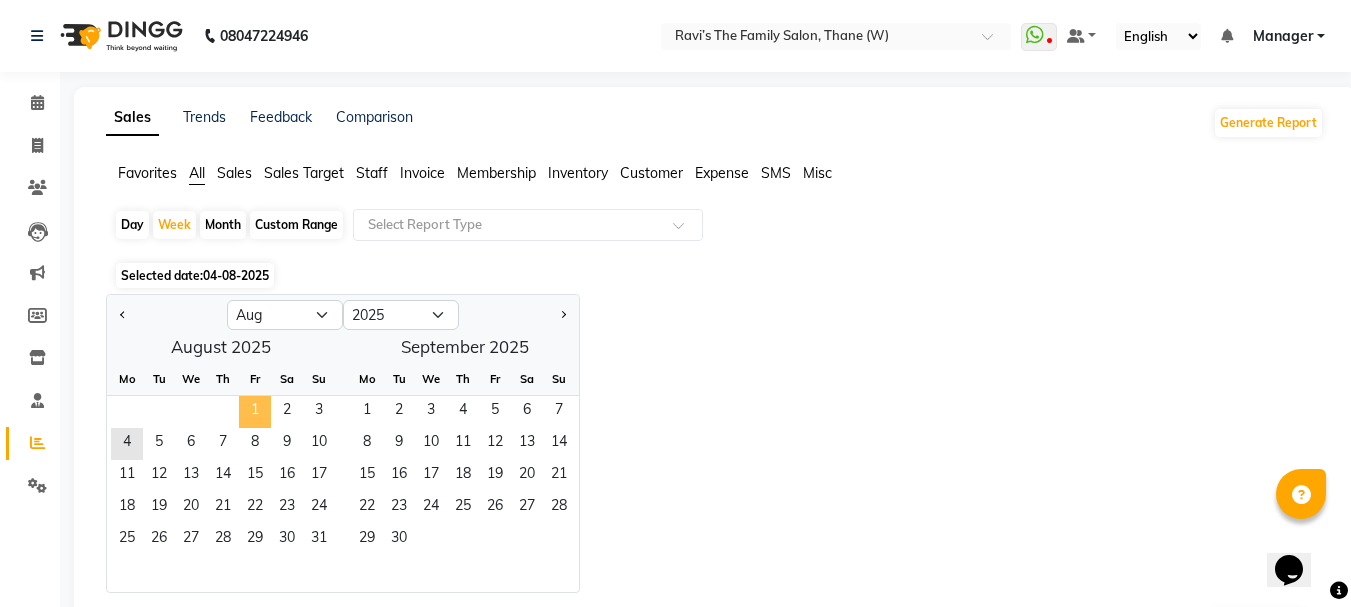 click on "1" 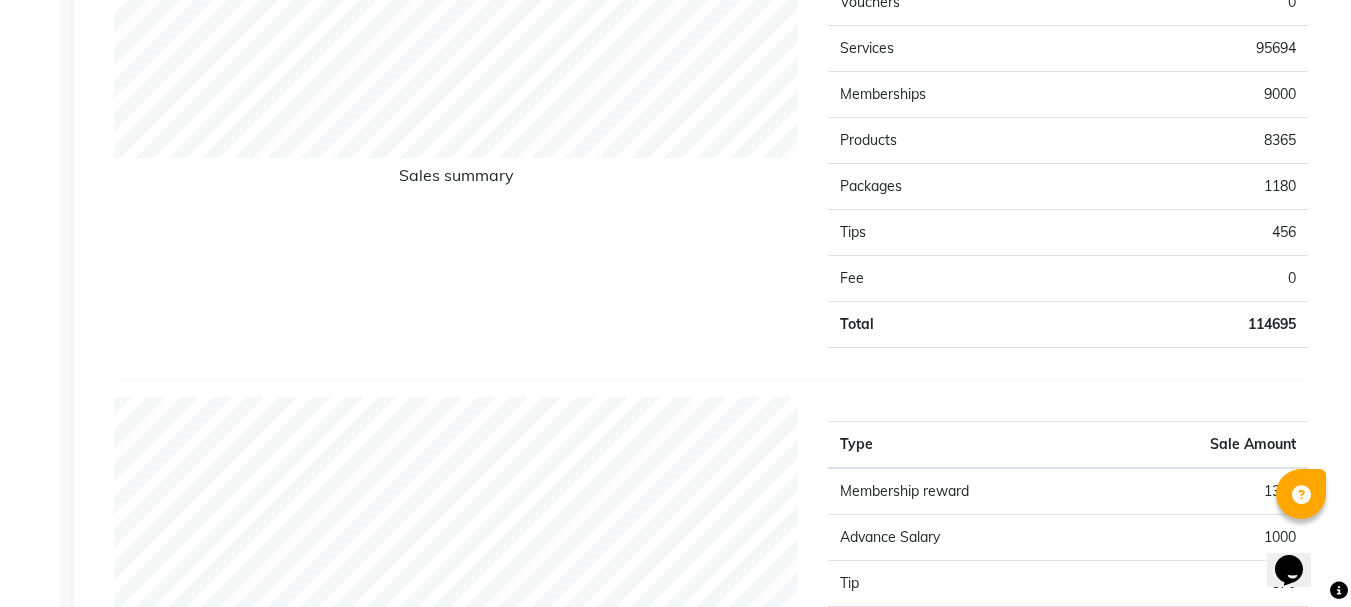 scroll, scrollTop: 1613, scrollLeft: 0, axis: vertical 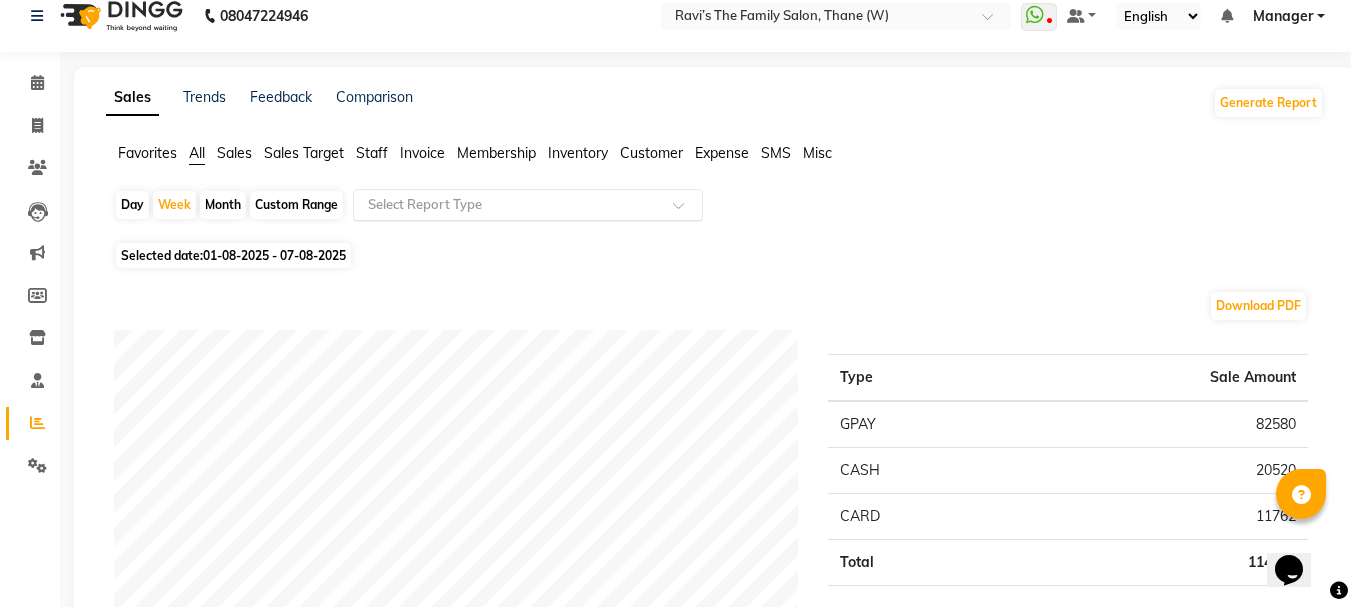 click 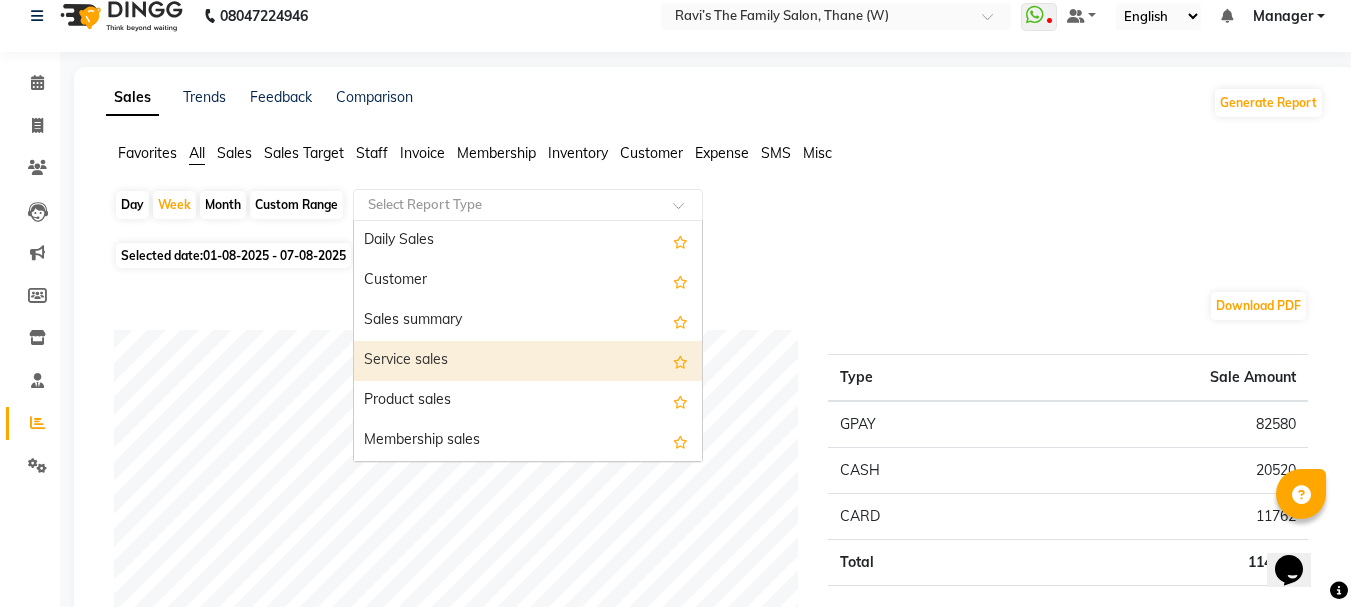 click on "Service sales" at bounding box center [528, 361] 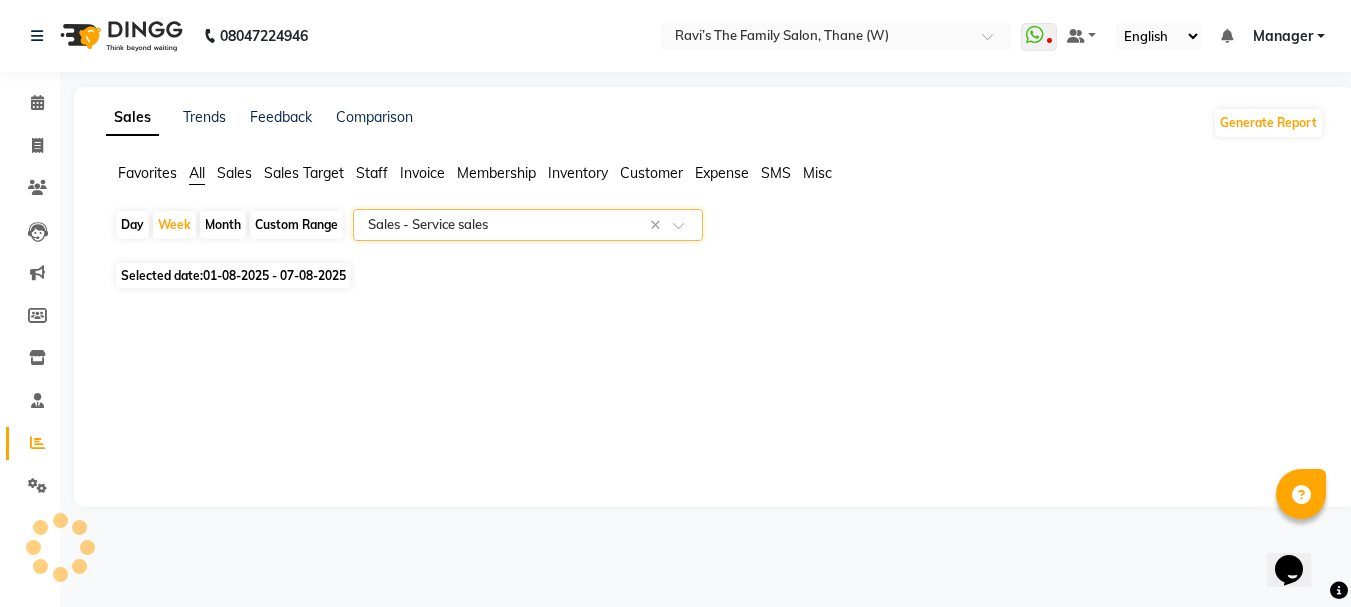 select on "full_report" 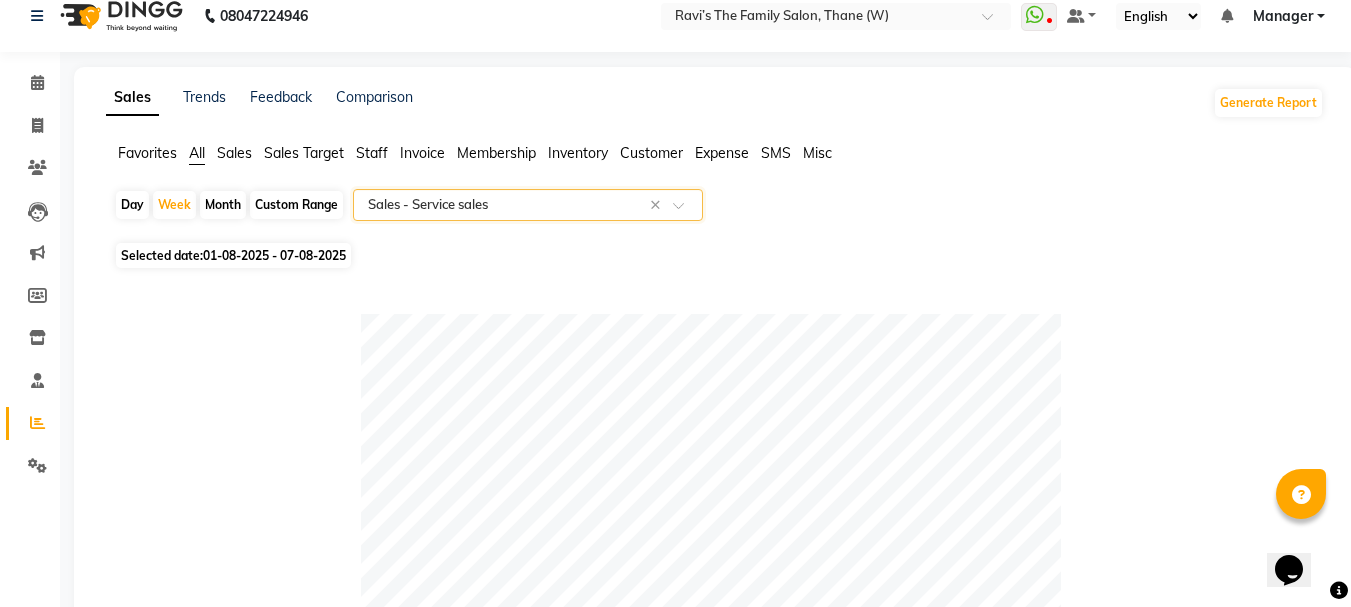 scroll, scrollTop: 0, scrollLeft: 0, axis: both 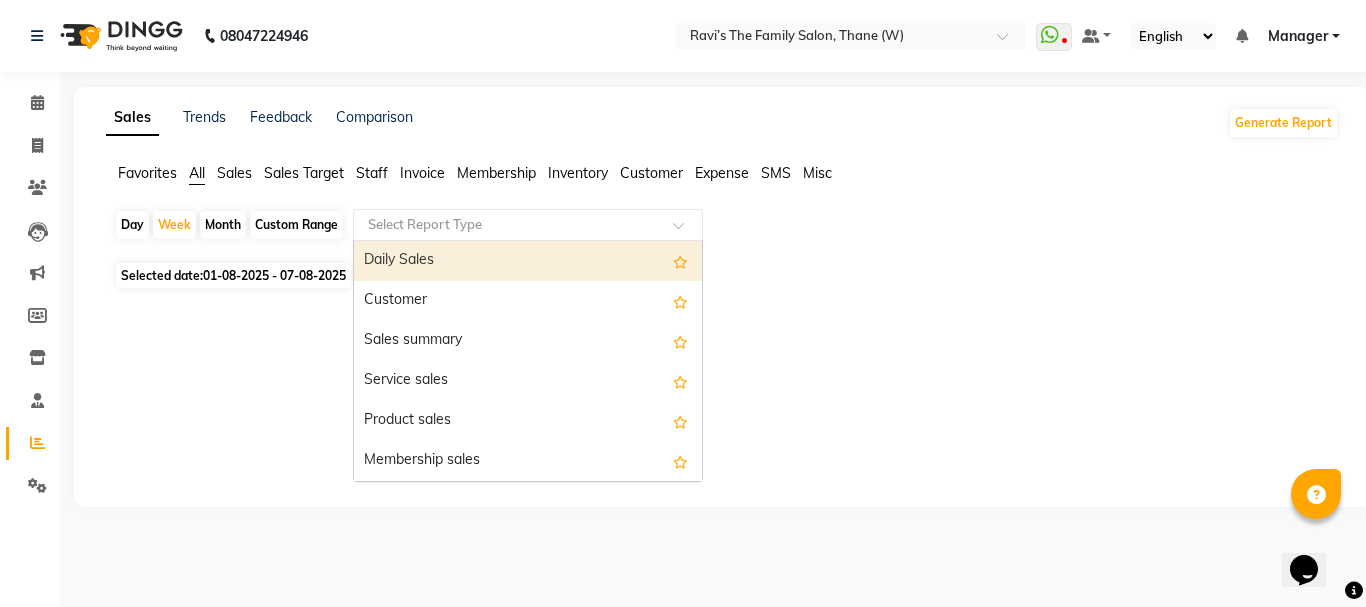 click 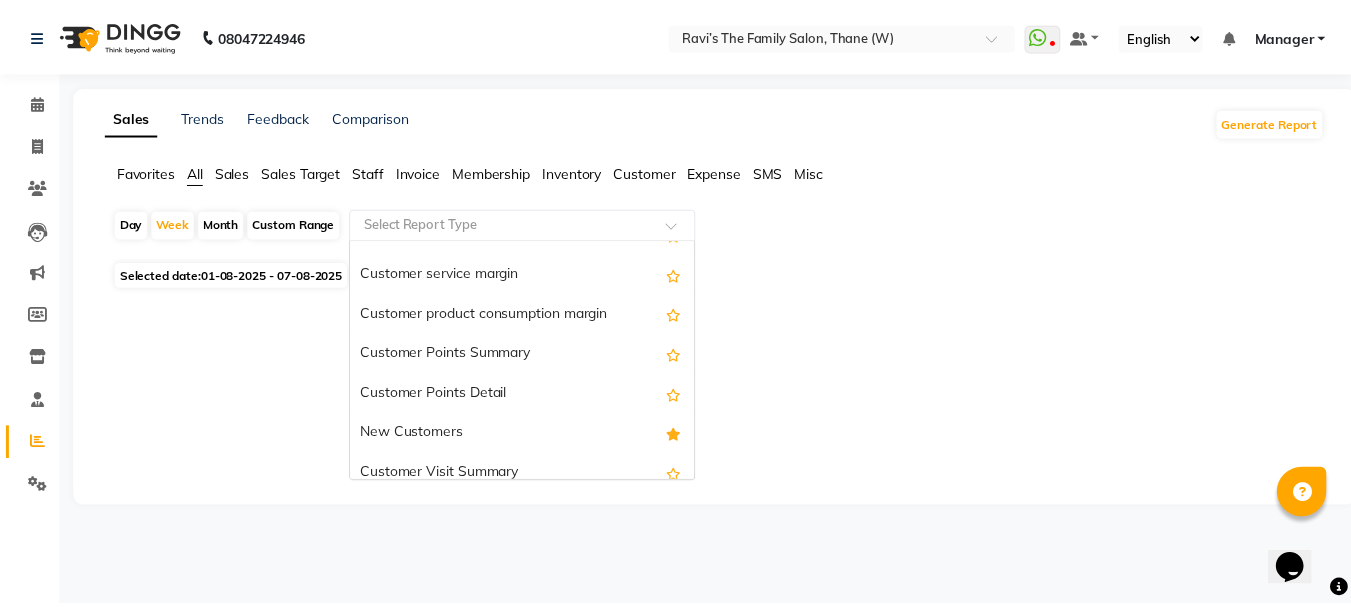 scroll, scrollTop: 3200, scrollLeft: 0, axis: vertical 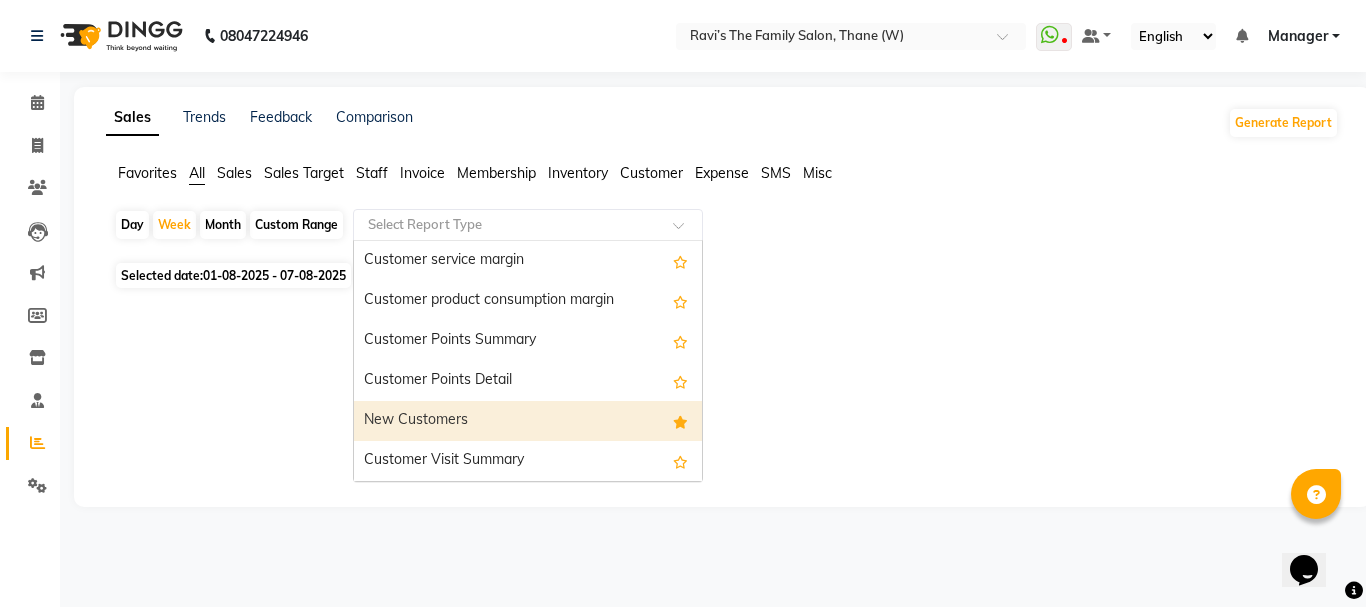 click on "New Customers" at bounding box center (528, 421) 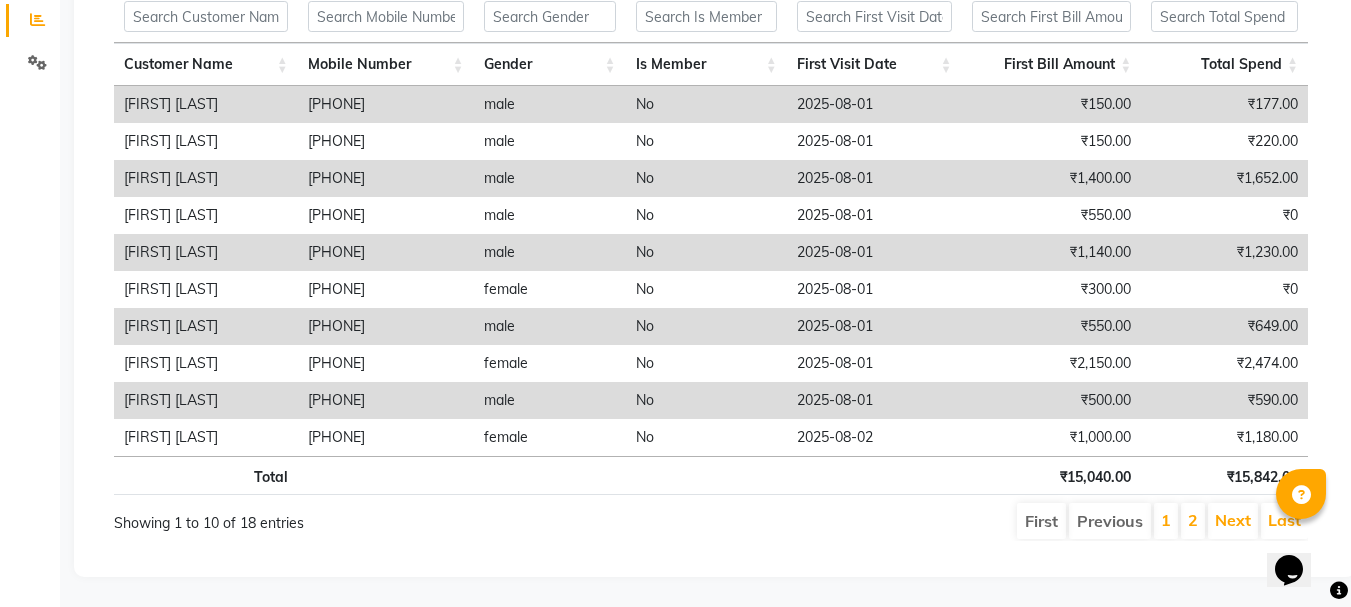 scroll, scrollTop: 0, scrollLeft: 0, axis: both 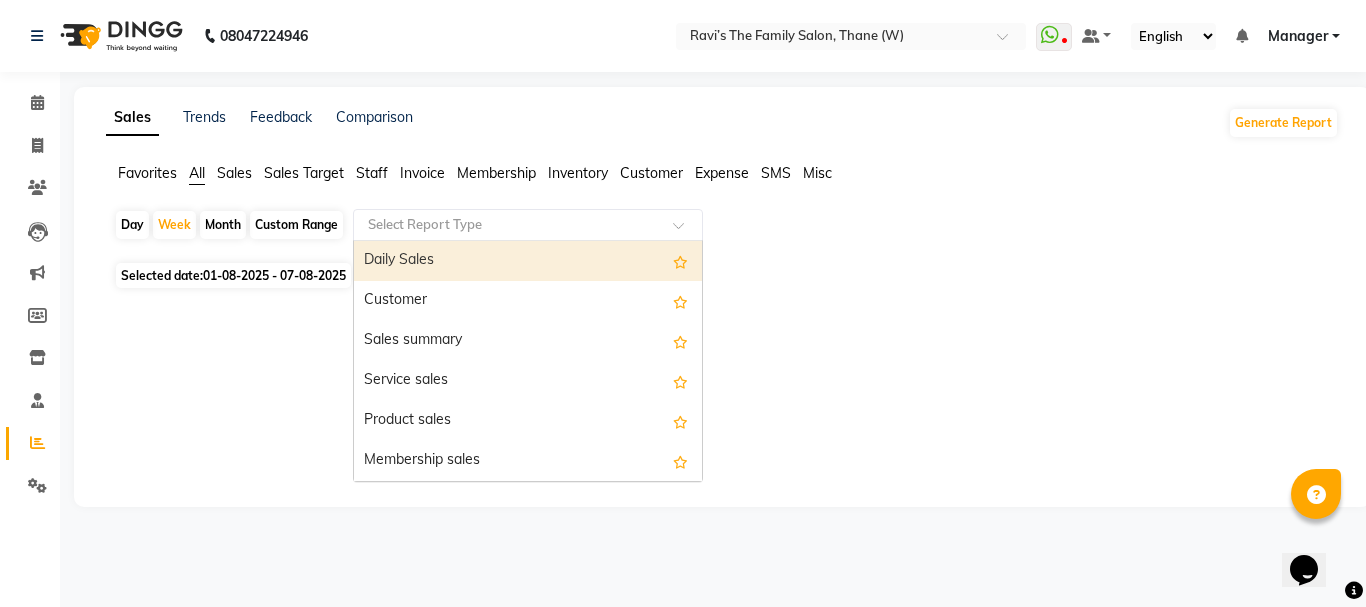click 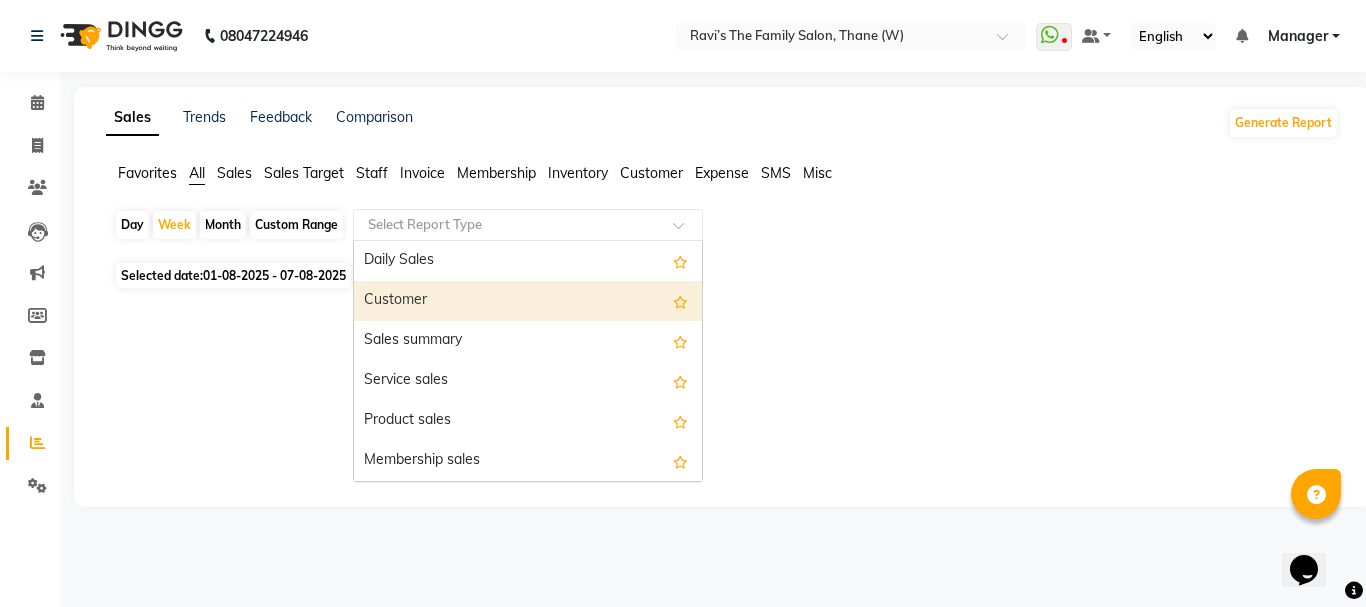 click on "Customer" at bounding box center [528, 301] 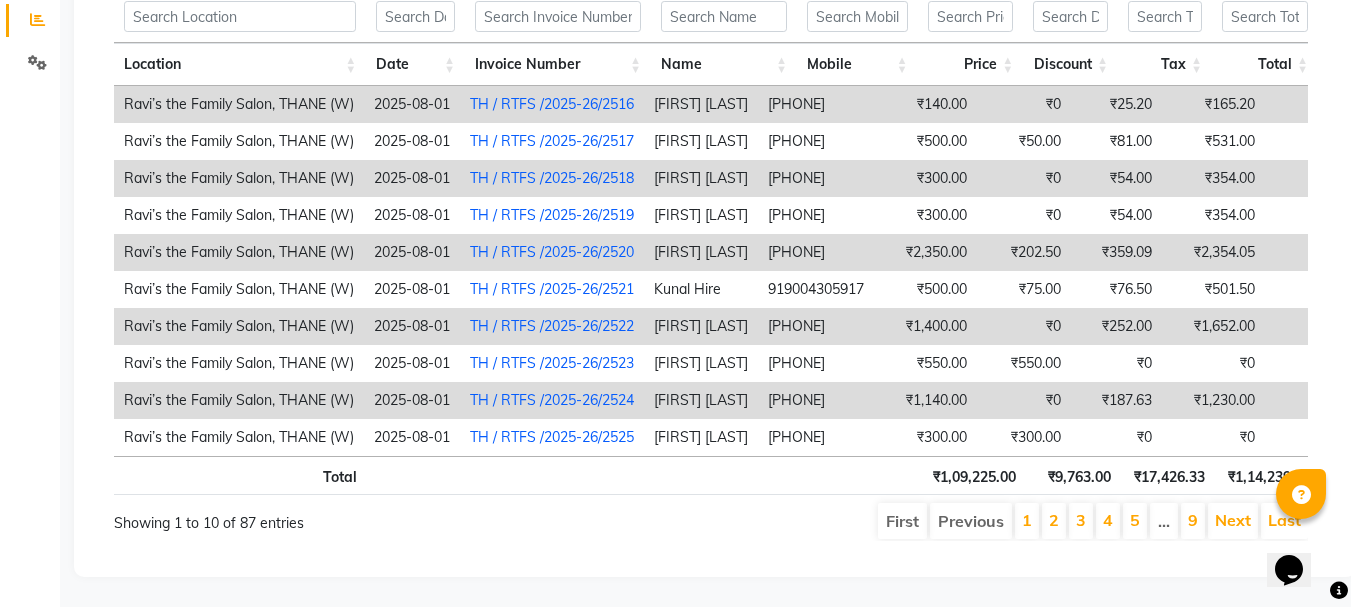 scroll, scrollTop: 0, scrollLeft: 0, axis: both 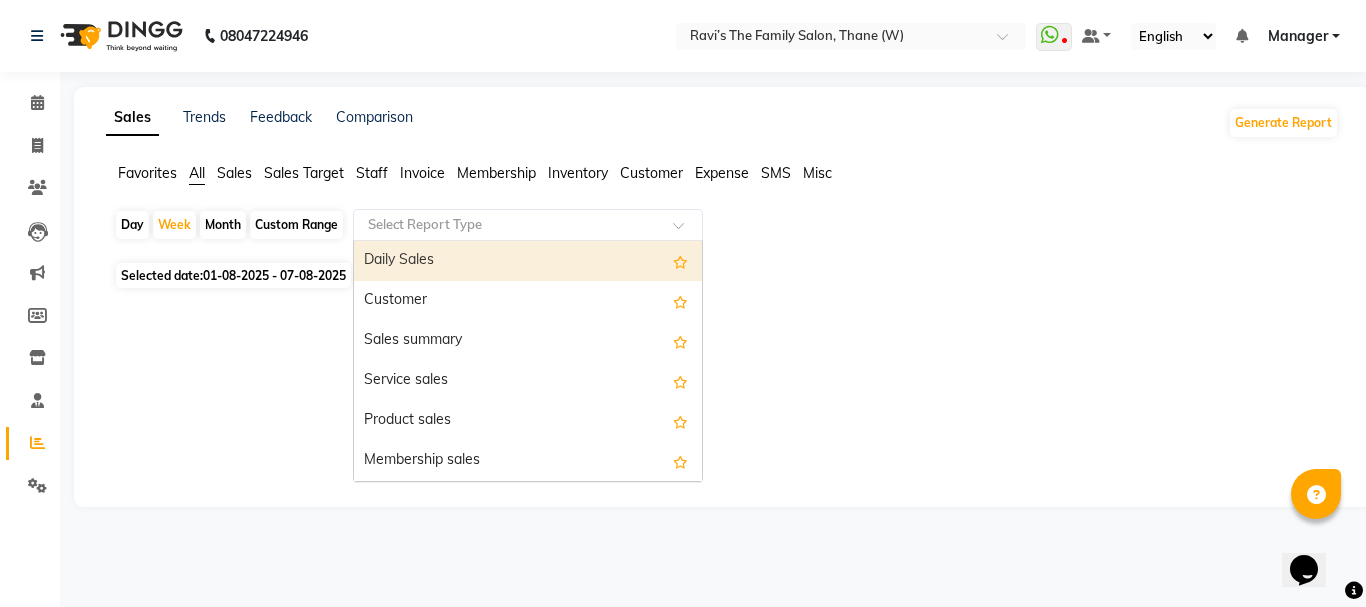 click 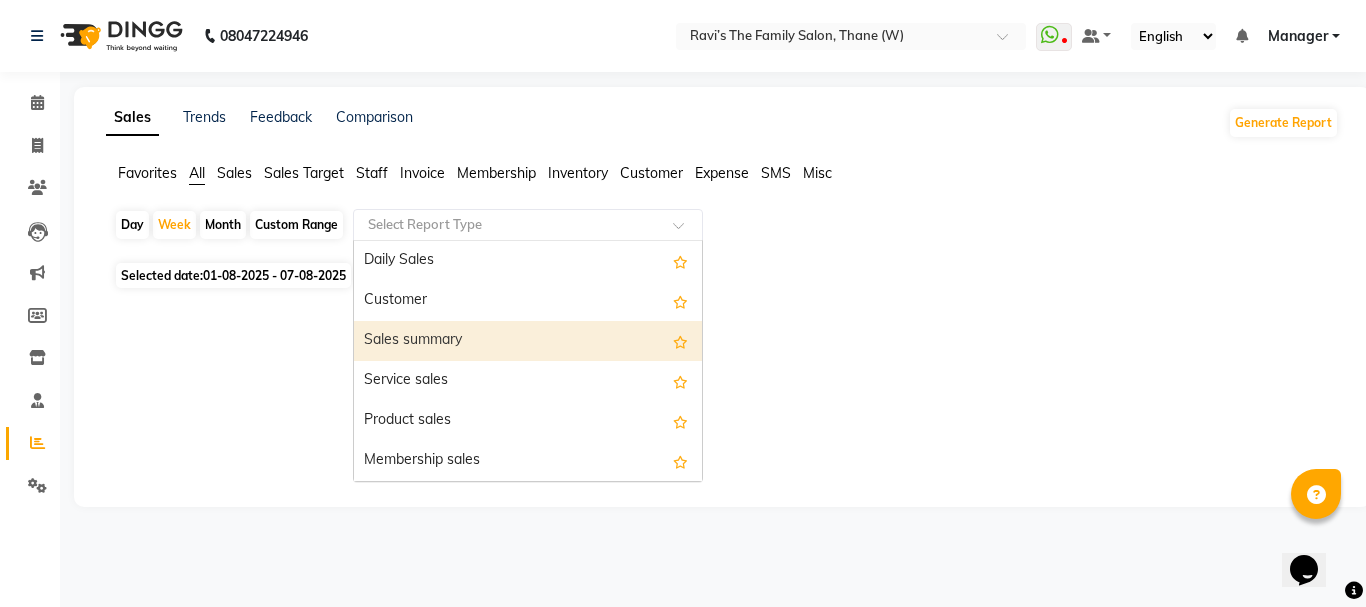 click on "Sales summary" at bounding box center [528, 341] 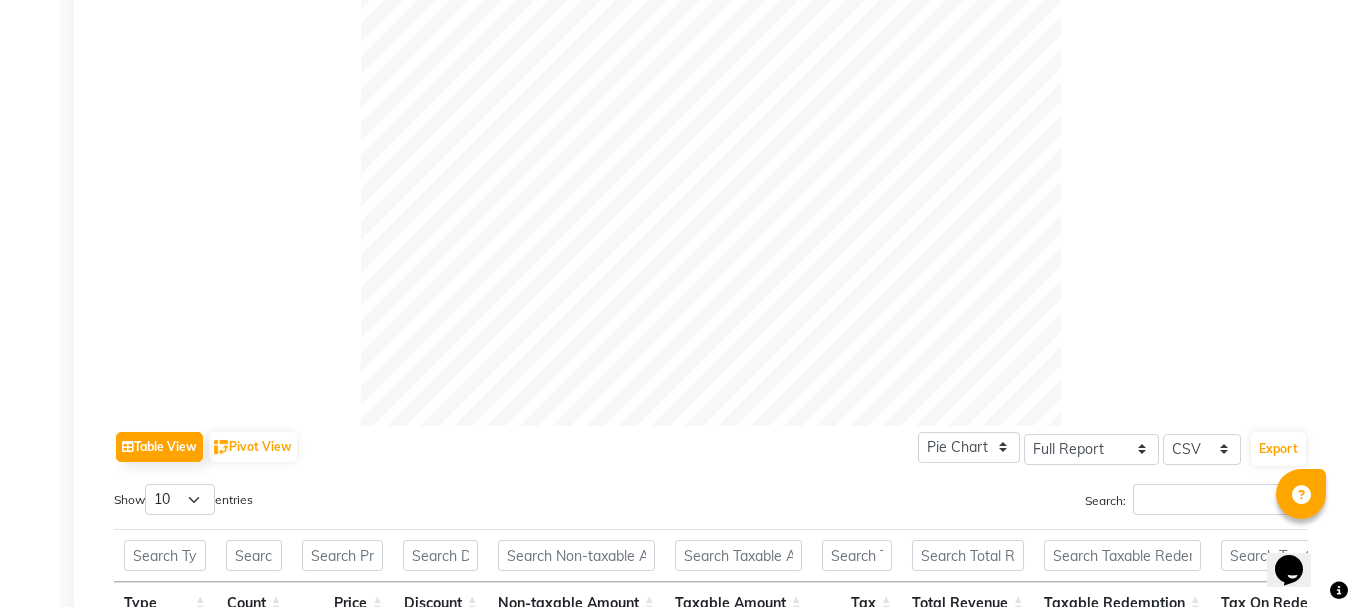 scroll, scrollTop: 77, scrollLeft: 0, axis: vertical 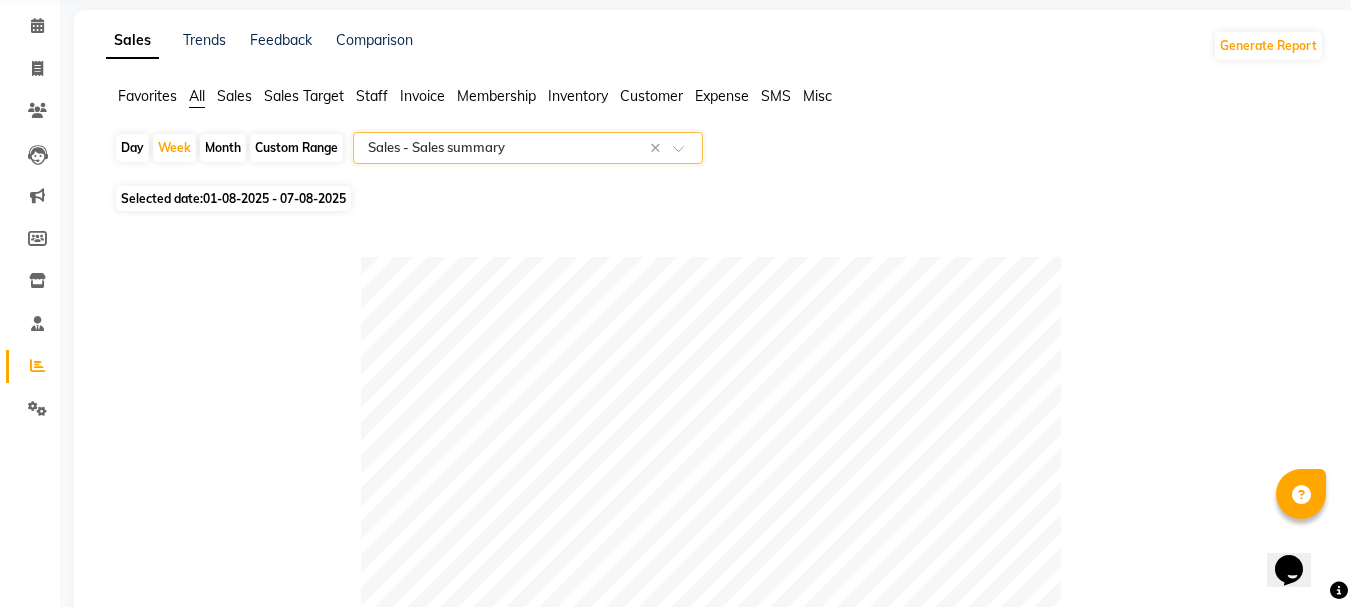 click 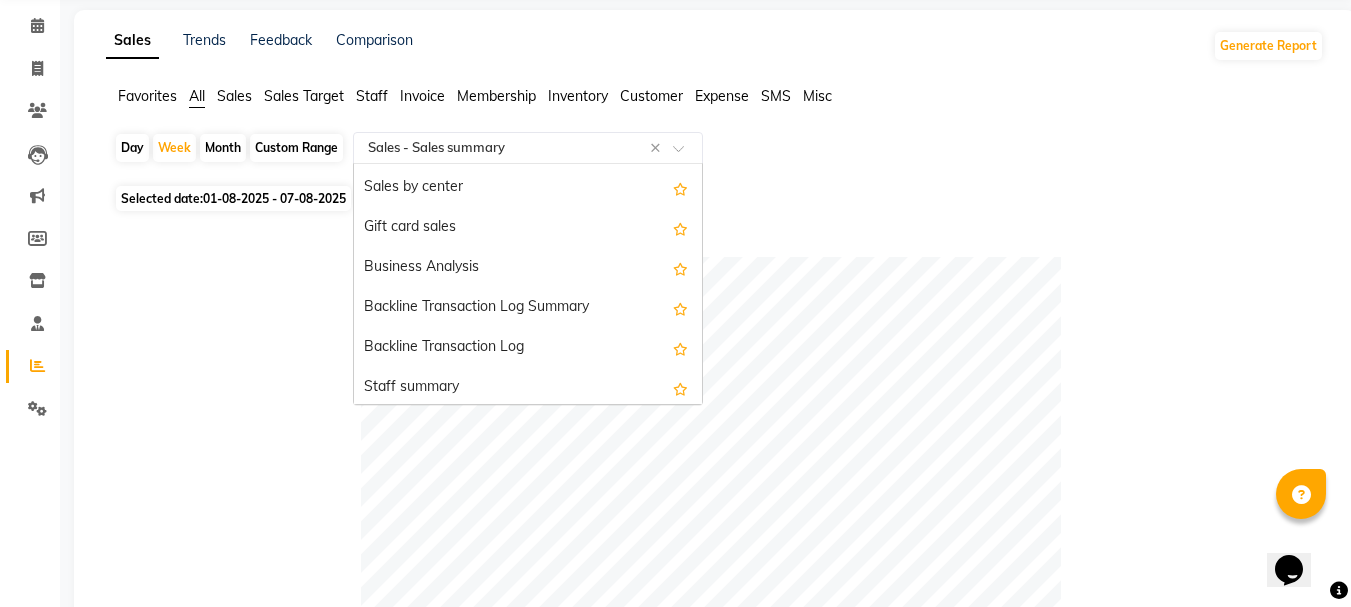 scroll, scrollTop: 453, scrollLeft: 0, axis: vertical 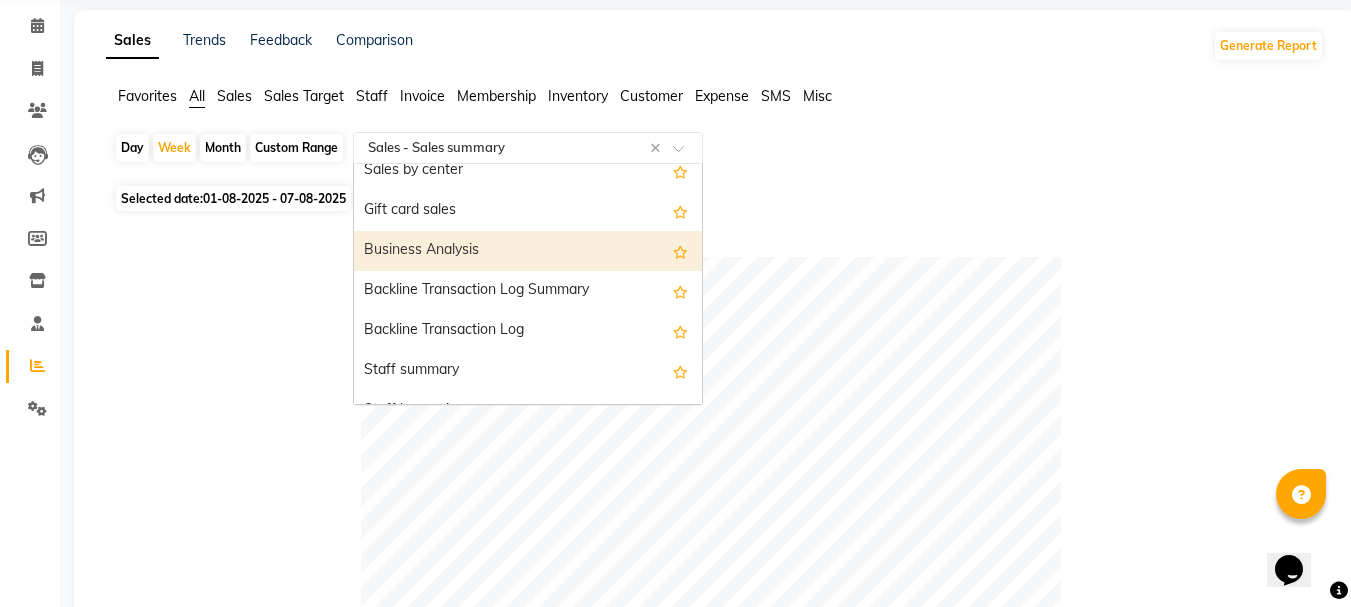 click on "Business Analysis" at bounding box center [528, 251] 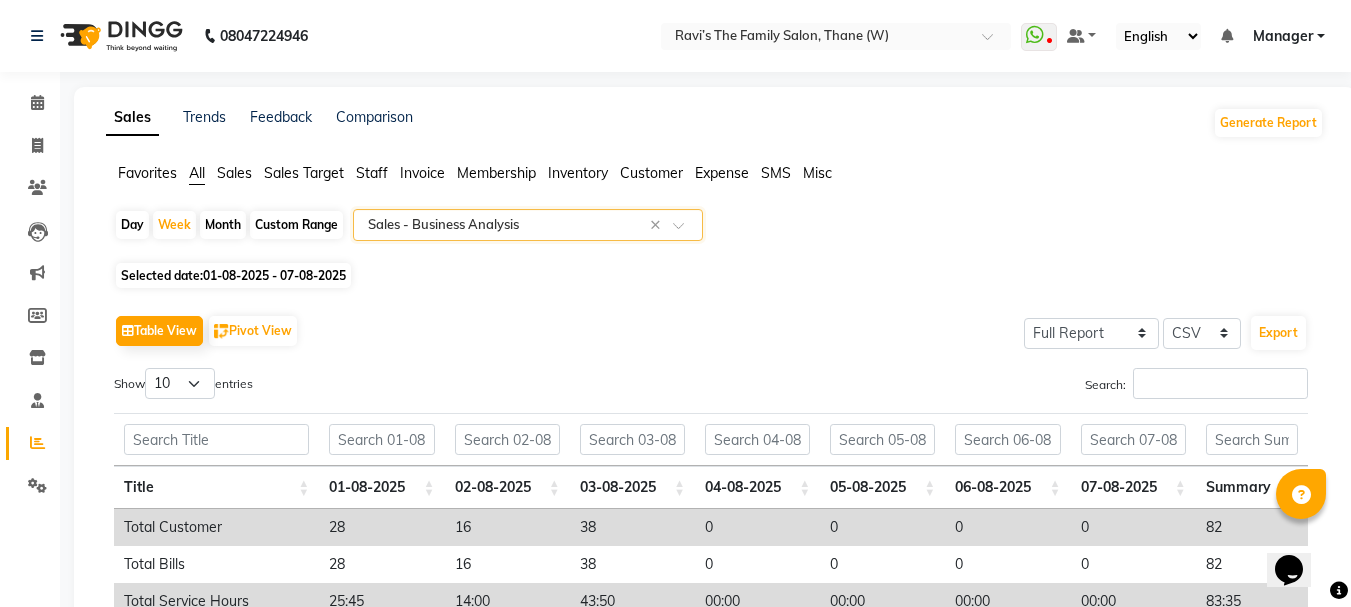 scroll, scrollTop: 438, scrollLeft: 0, axis: vertical 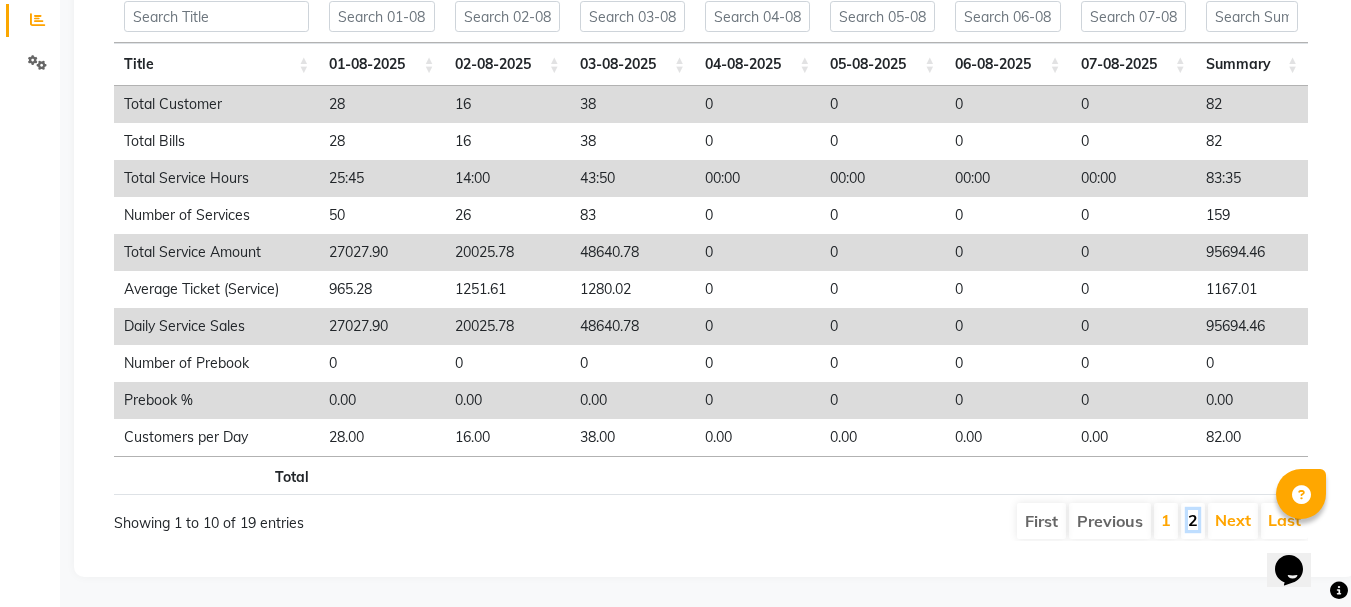 click on "2" at bounding box center (1193, 520) 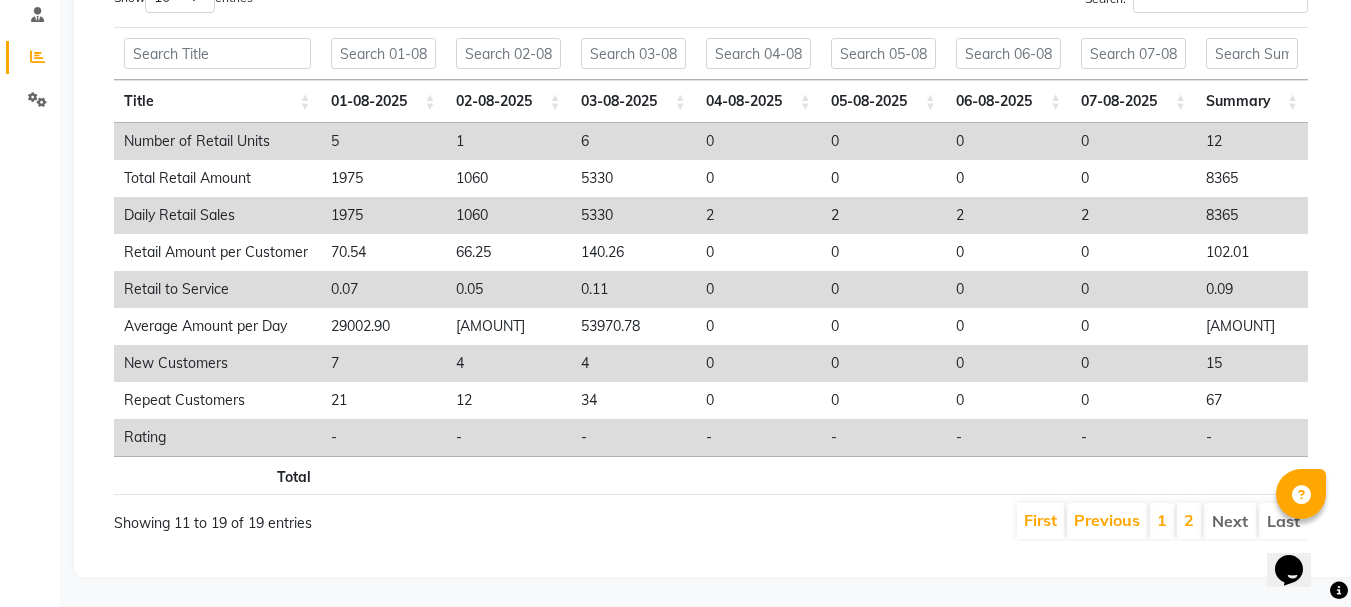 scroll, scrollTop: 401, scrollLeft: 0, axis: vertical 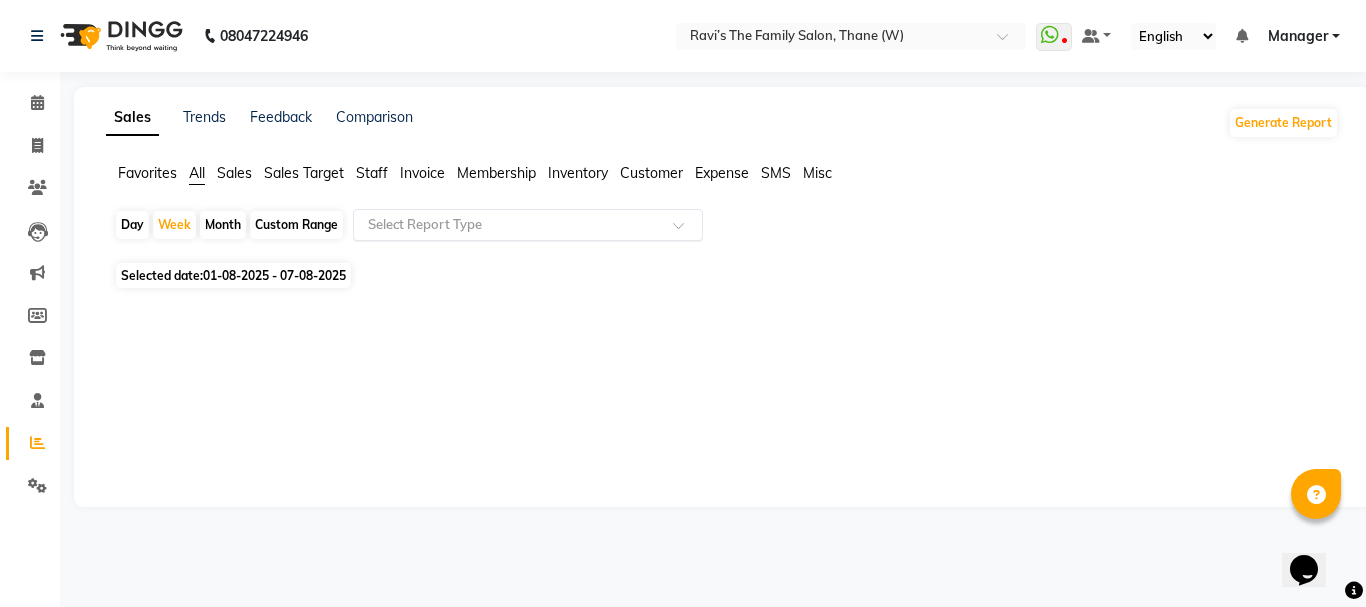 click on "Staff" 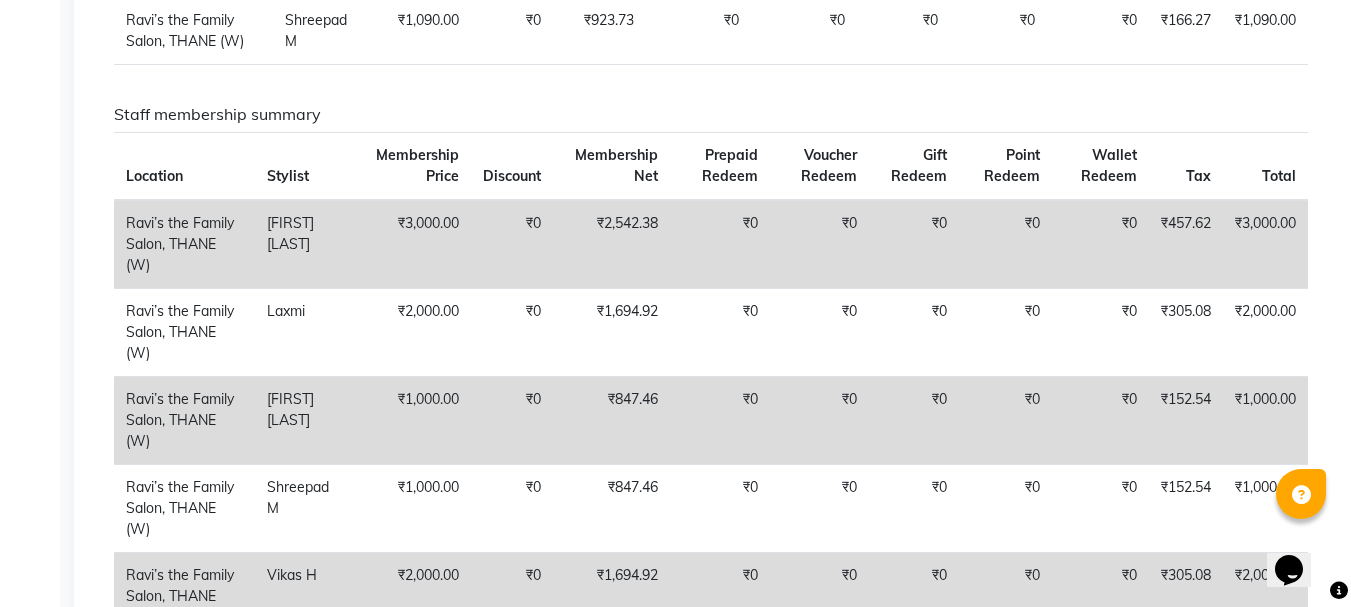 scroll, scrollTop: 3029, scrollLeft: 0, axis: vertical 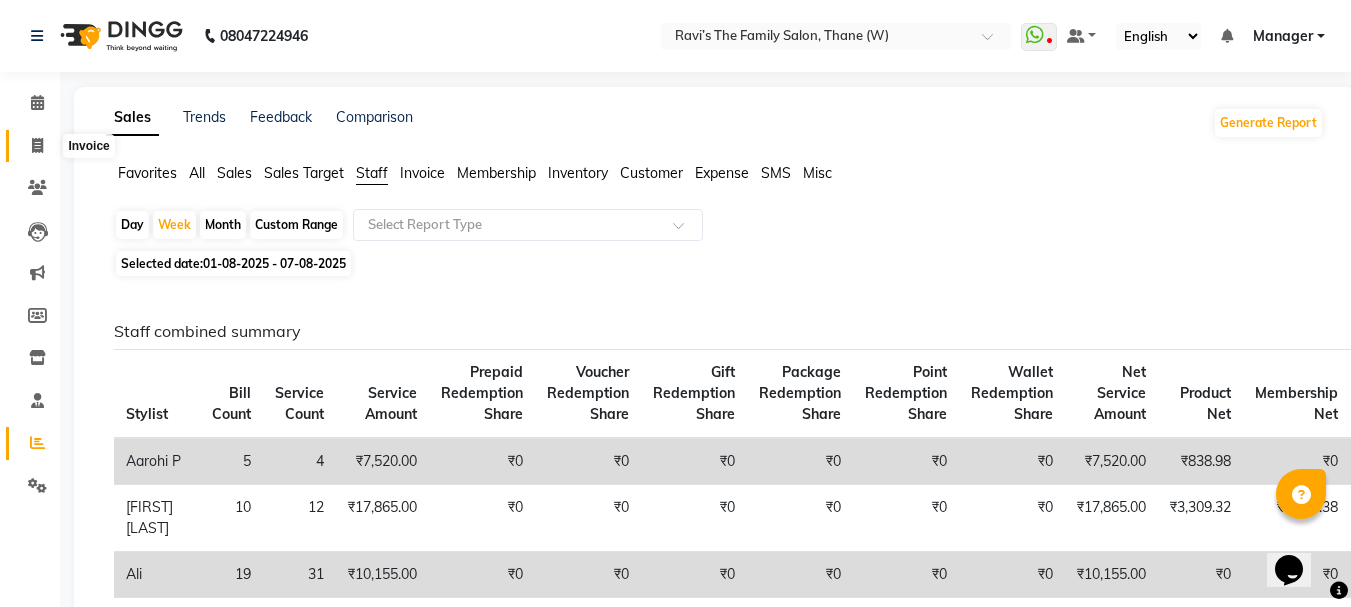 click 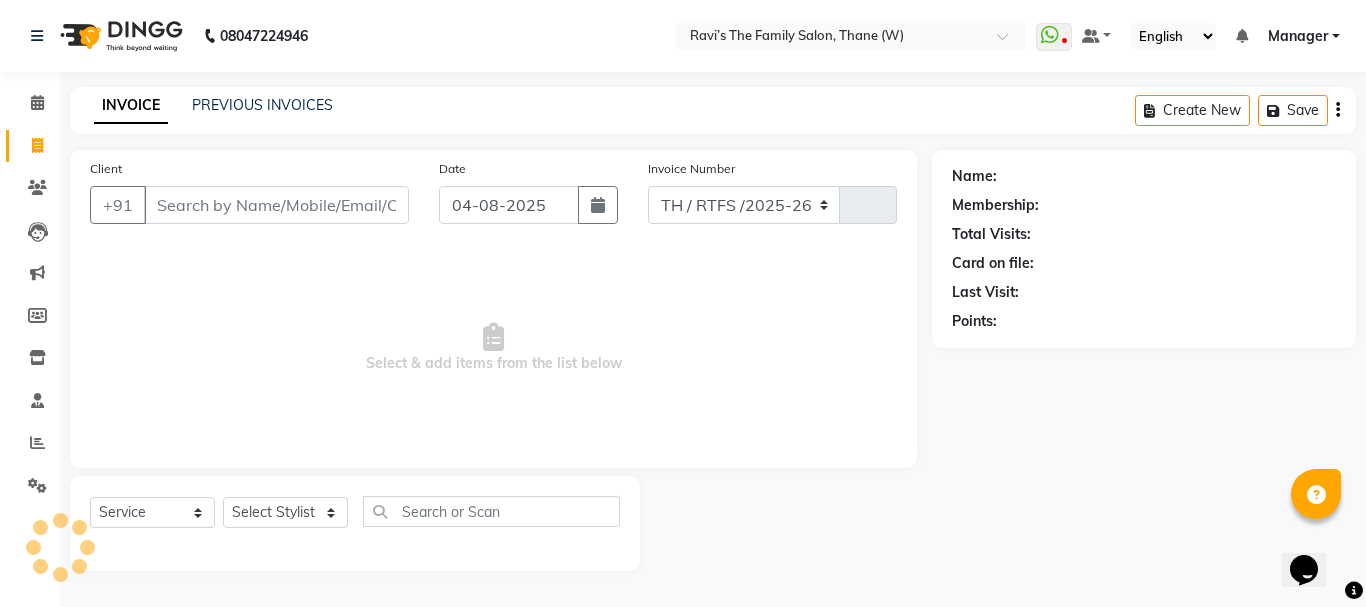 select on "8004" 